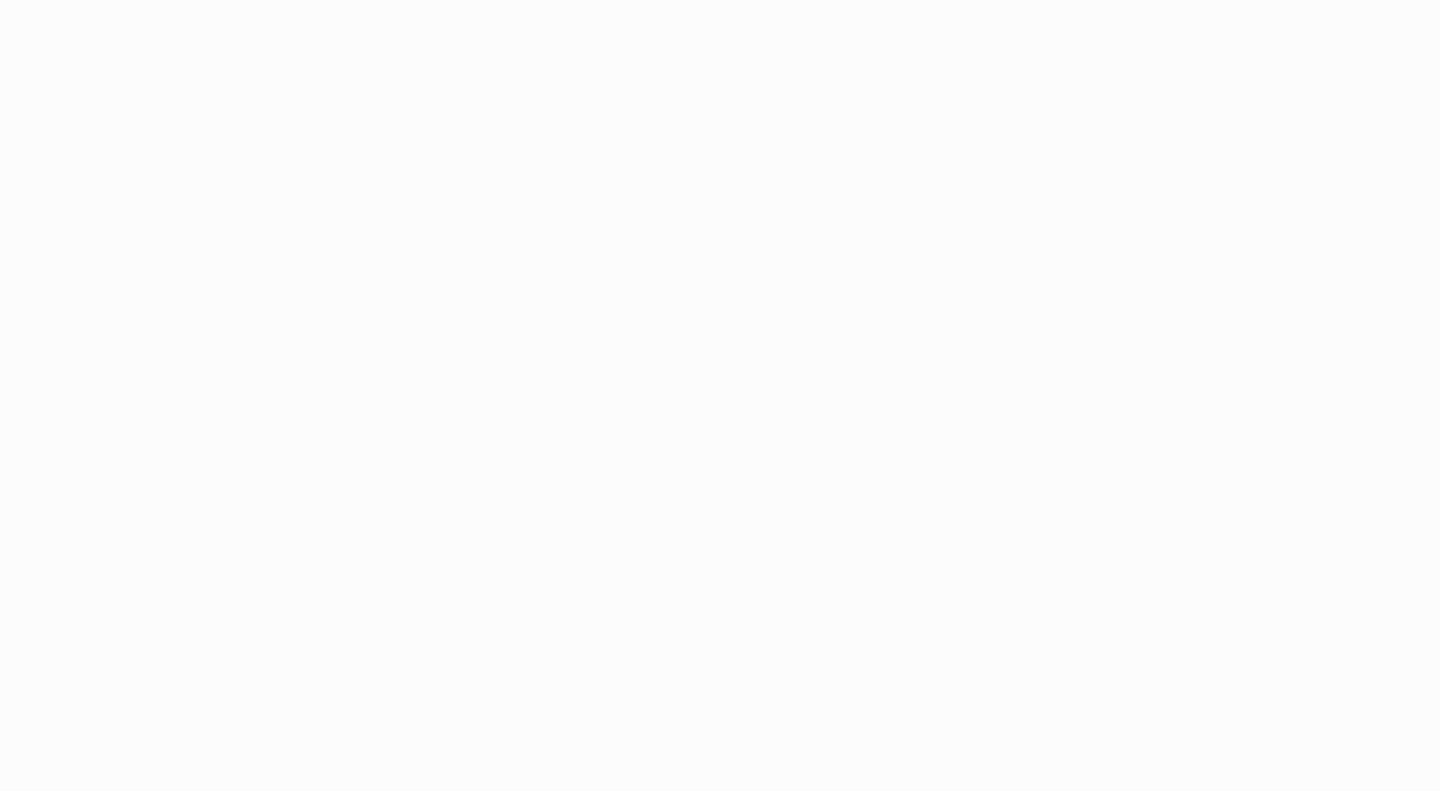 scroll, scrollTop: 0, scrollLeft: 0, axis: both 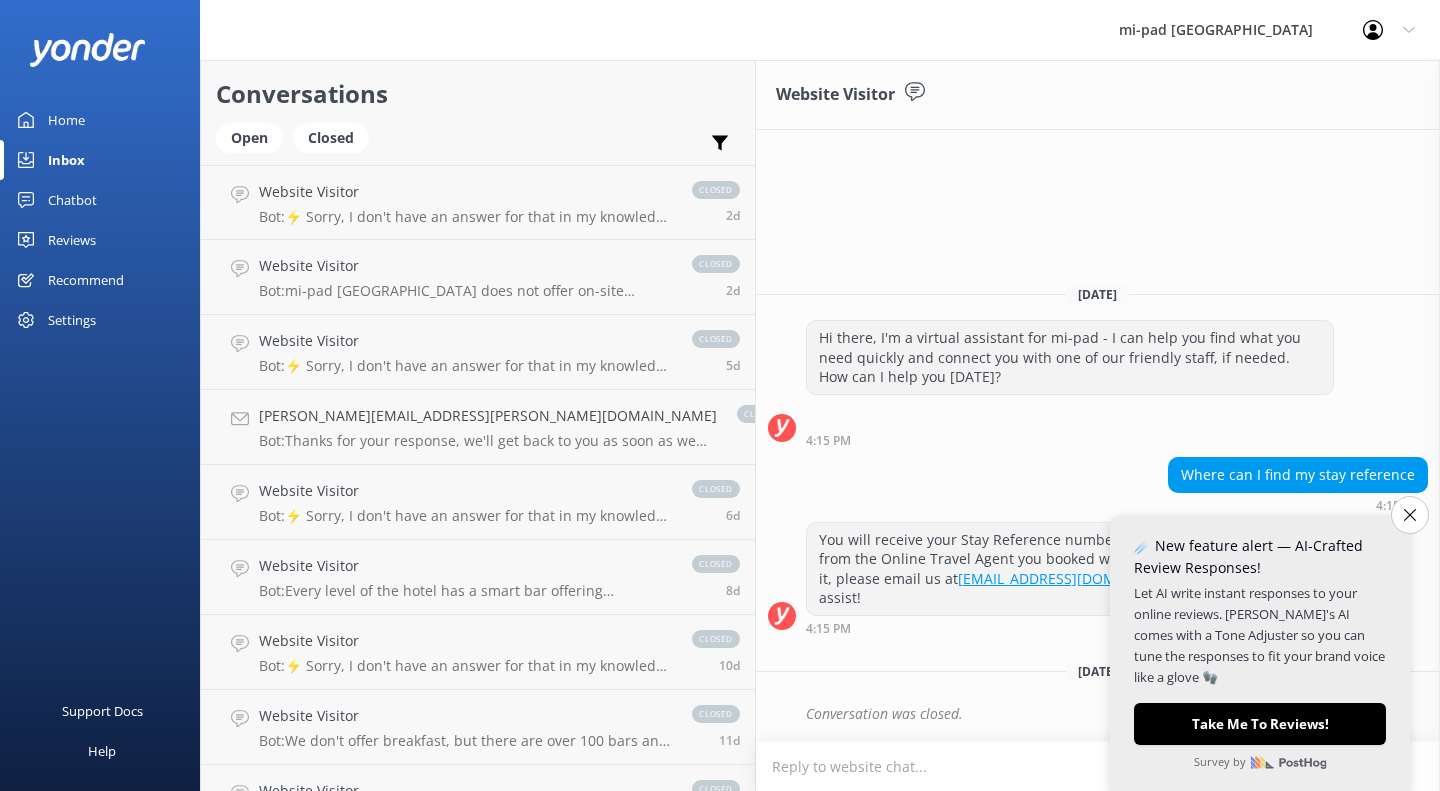 click 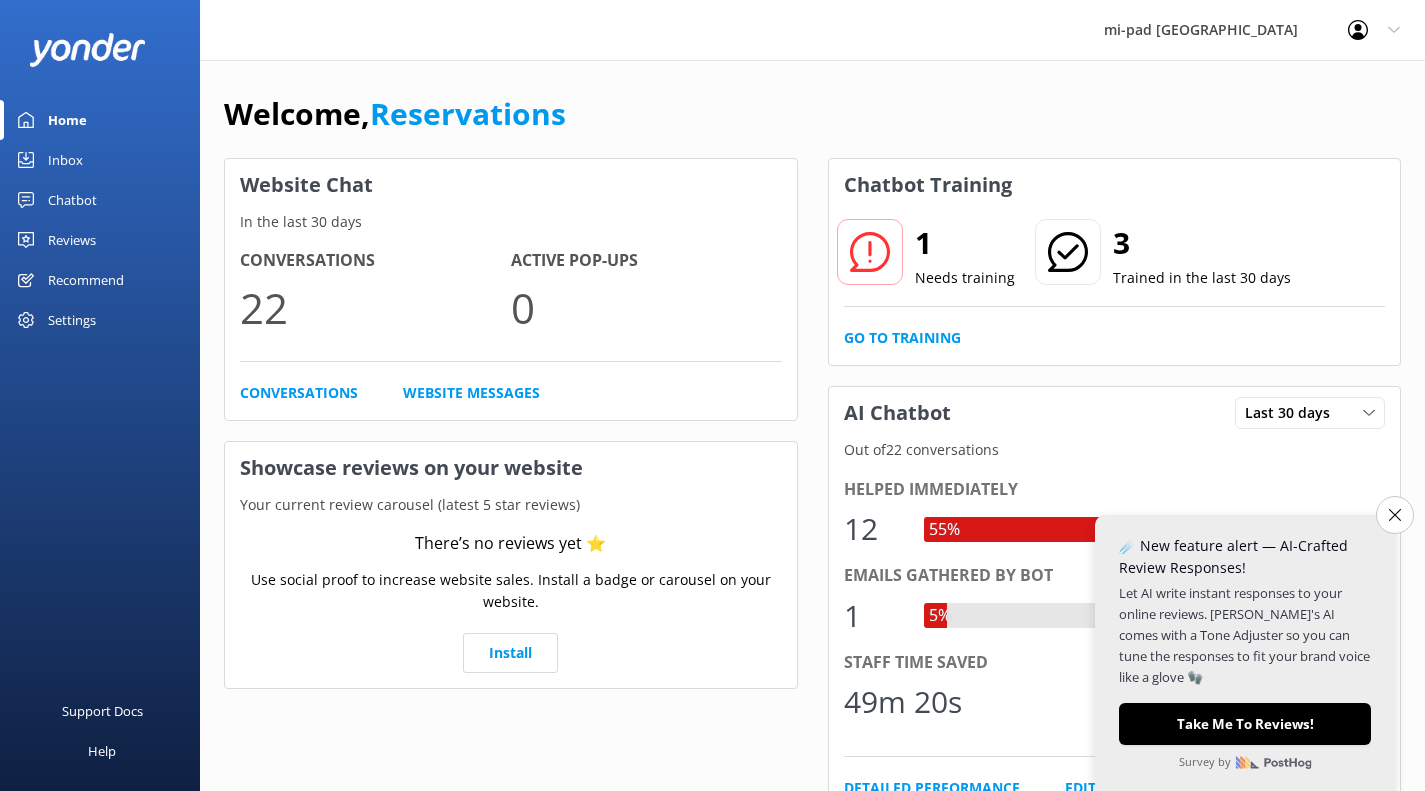 click 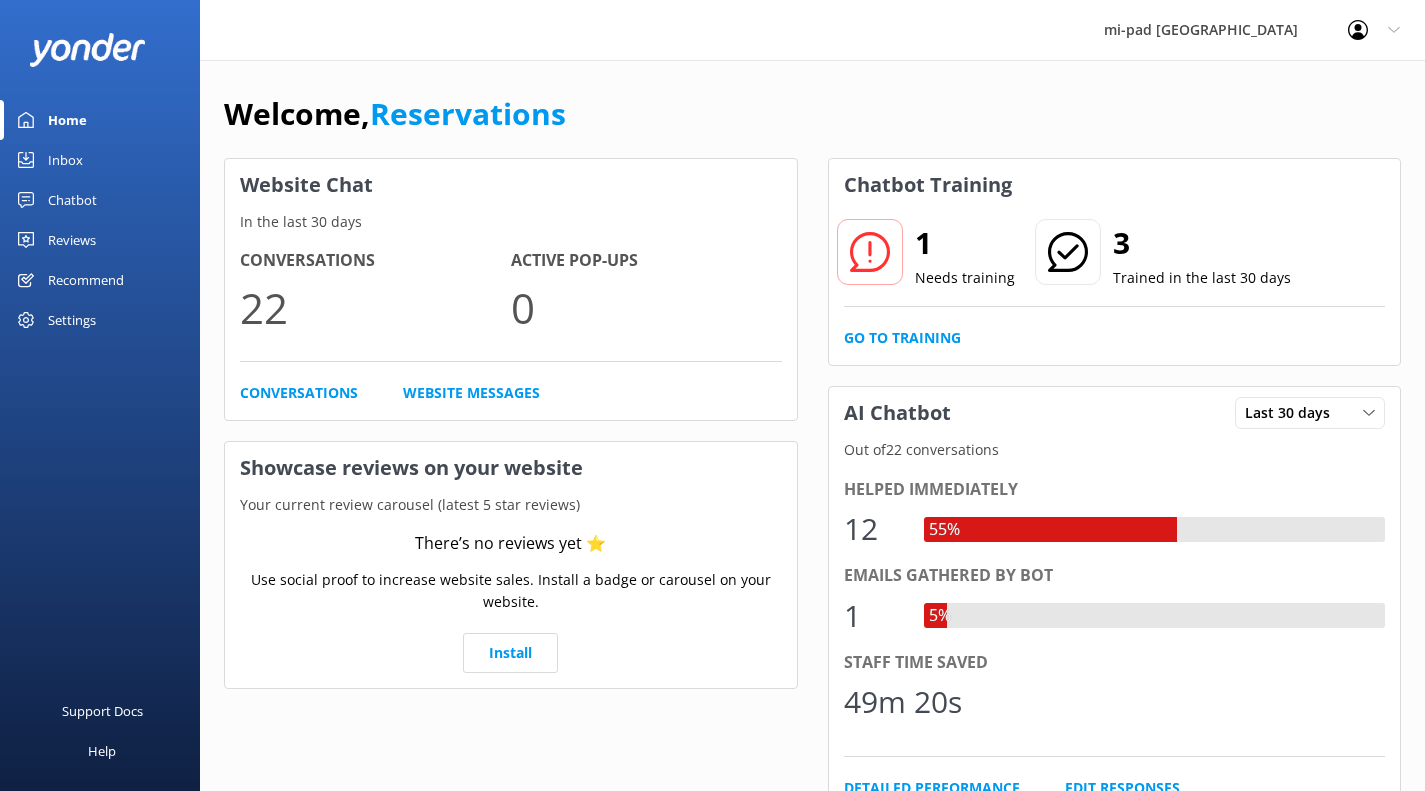 click on "Inbox" at bounding box center (65, 160) 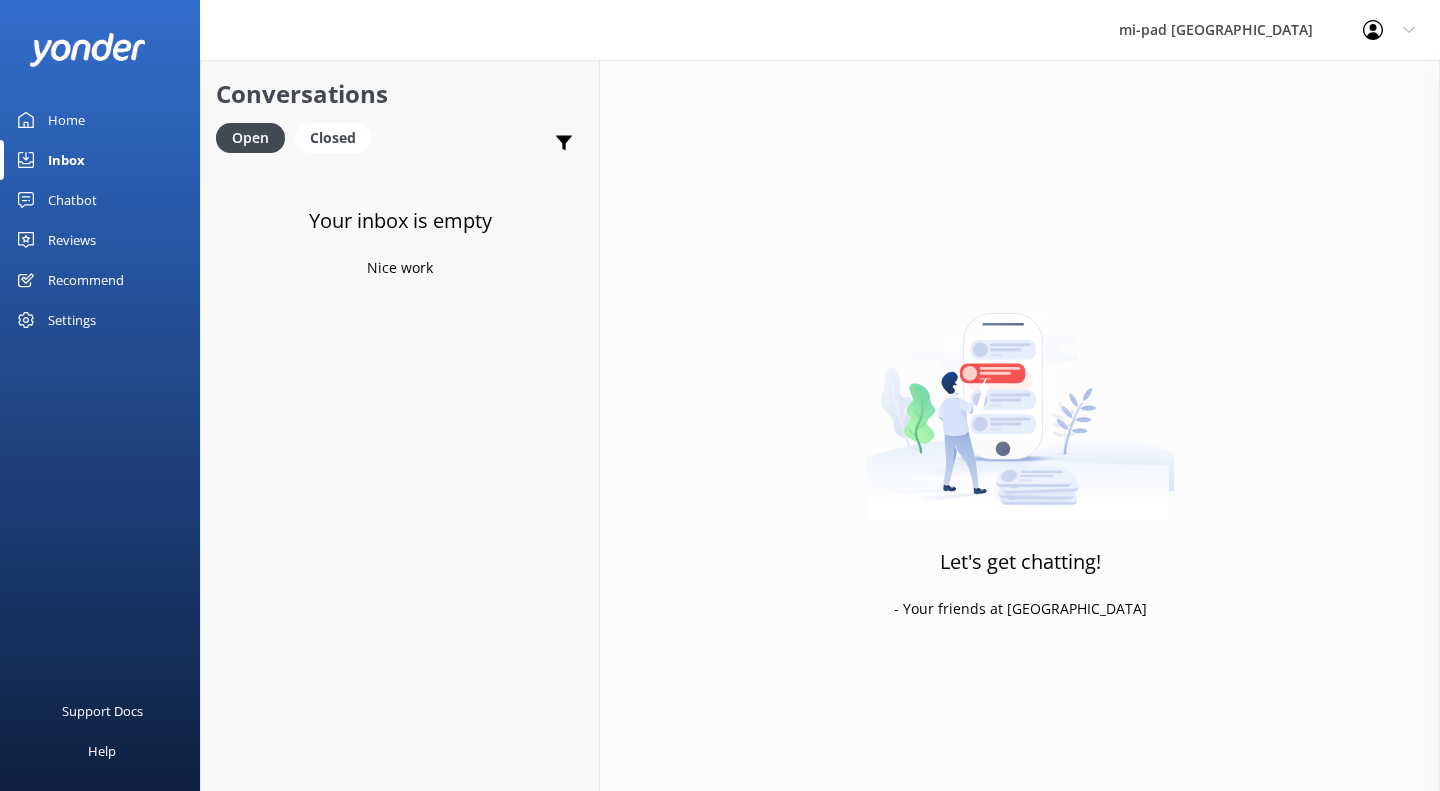 click on "Chatbot" at bounding box center (72, 200) 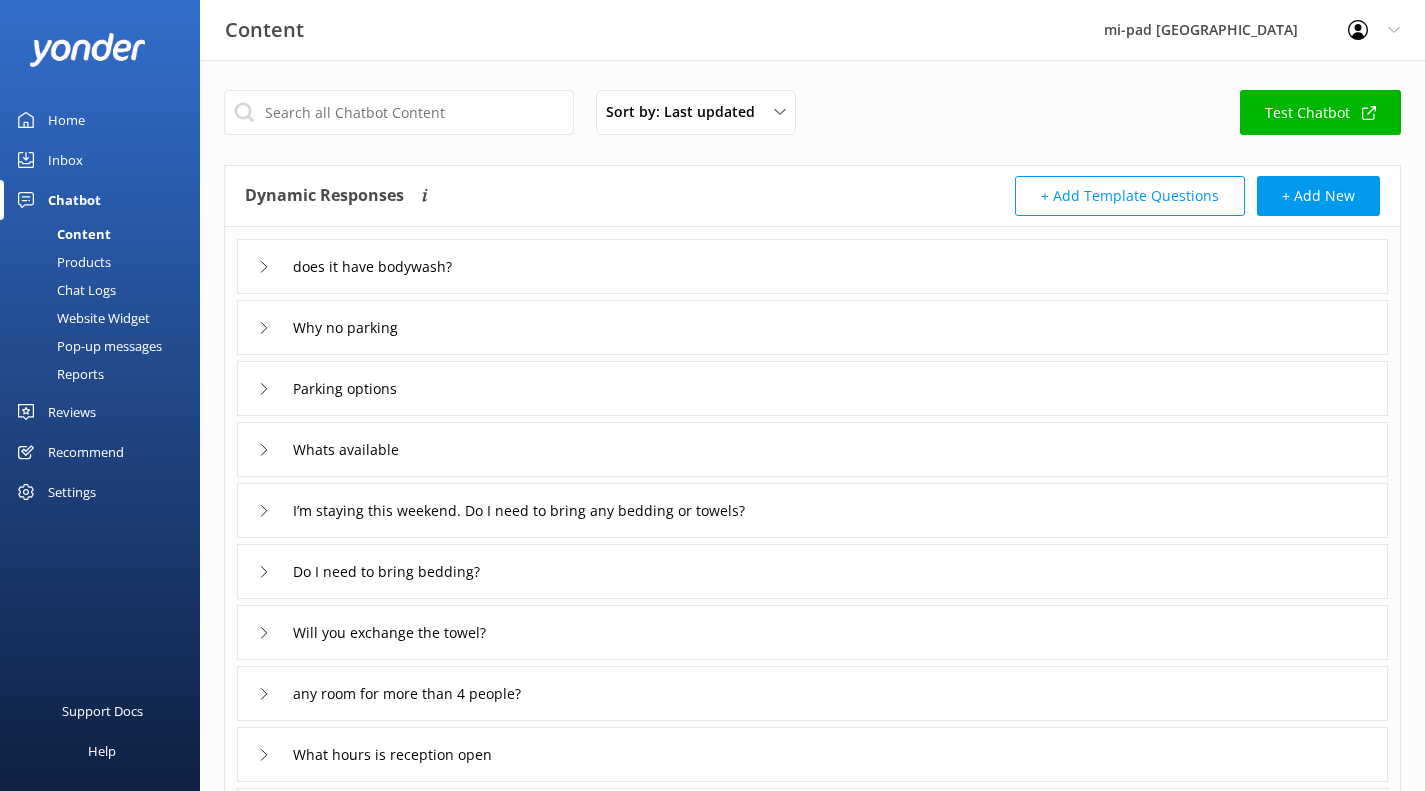 click on "Reviews" at bounding box center (72, 412) 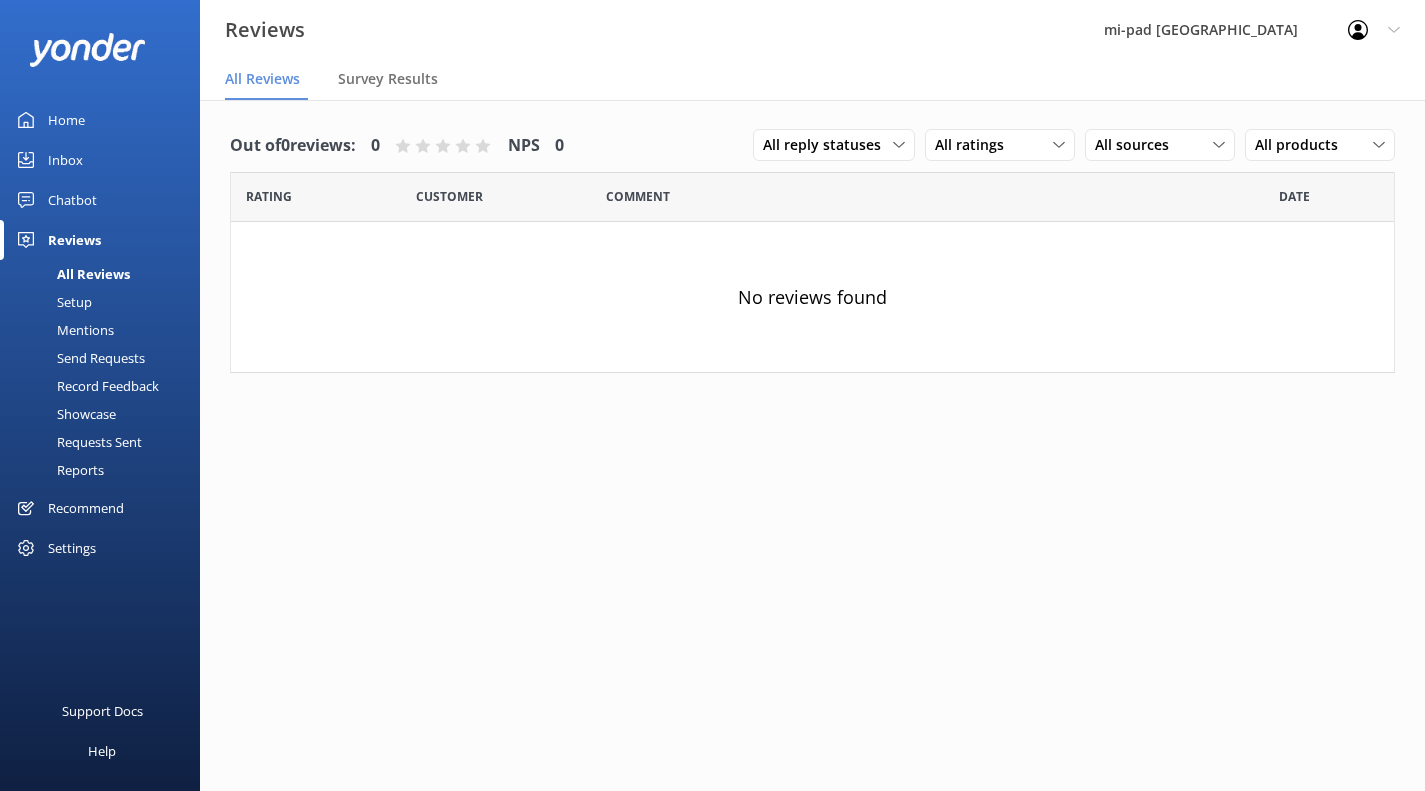 click on "Chatbot" at bounding box center (72, 200) 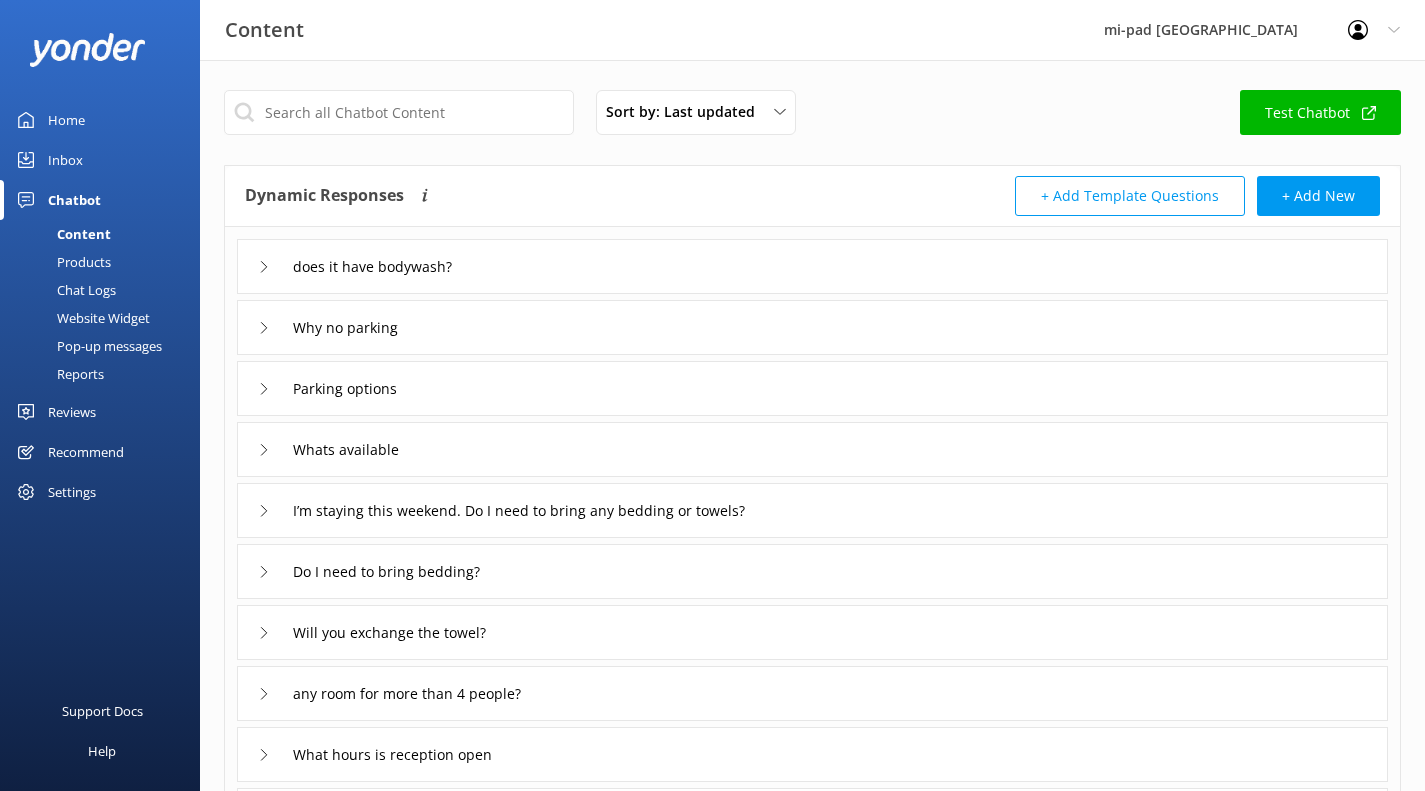 click on "Products" at bounding box center (61, 262) 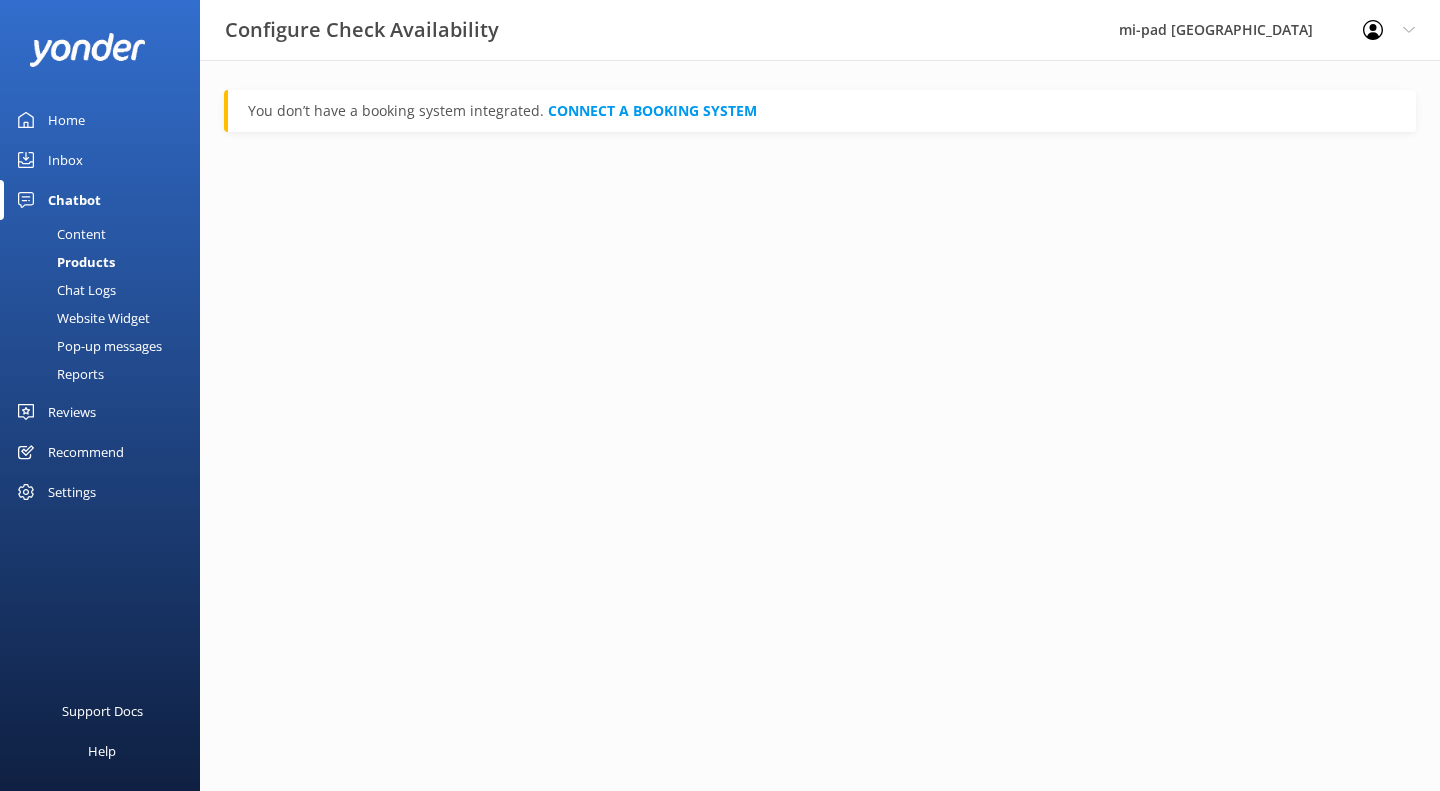 click on "Chat Logs" at bounding box center (64, 290) 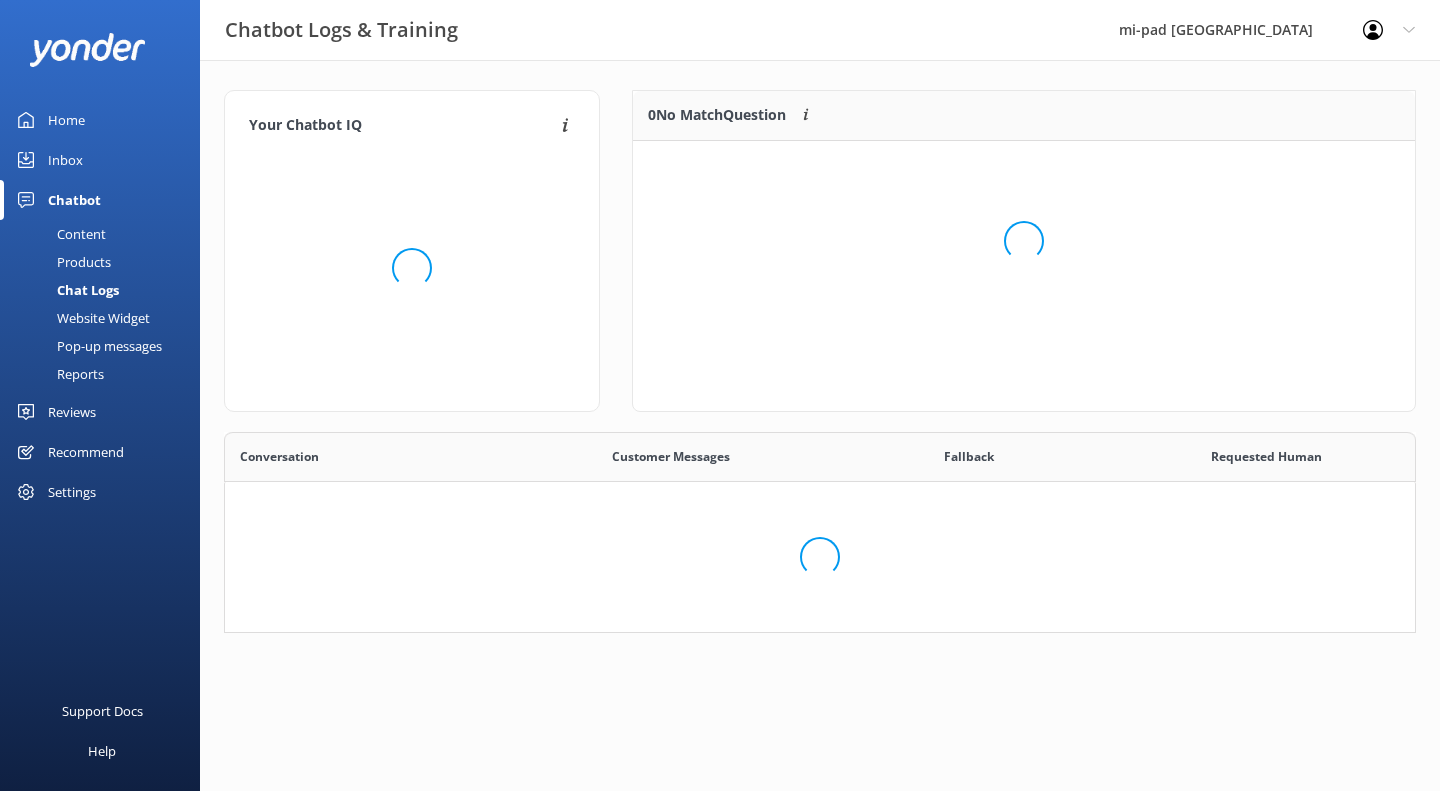 scroll, scrollTop: 16, scrollLeft: 16, axis: both 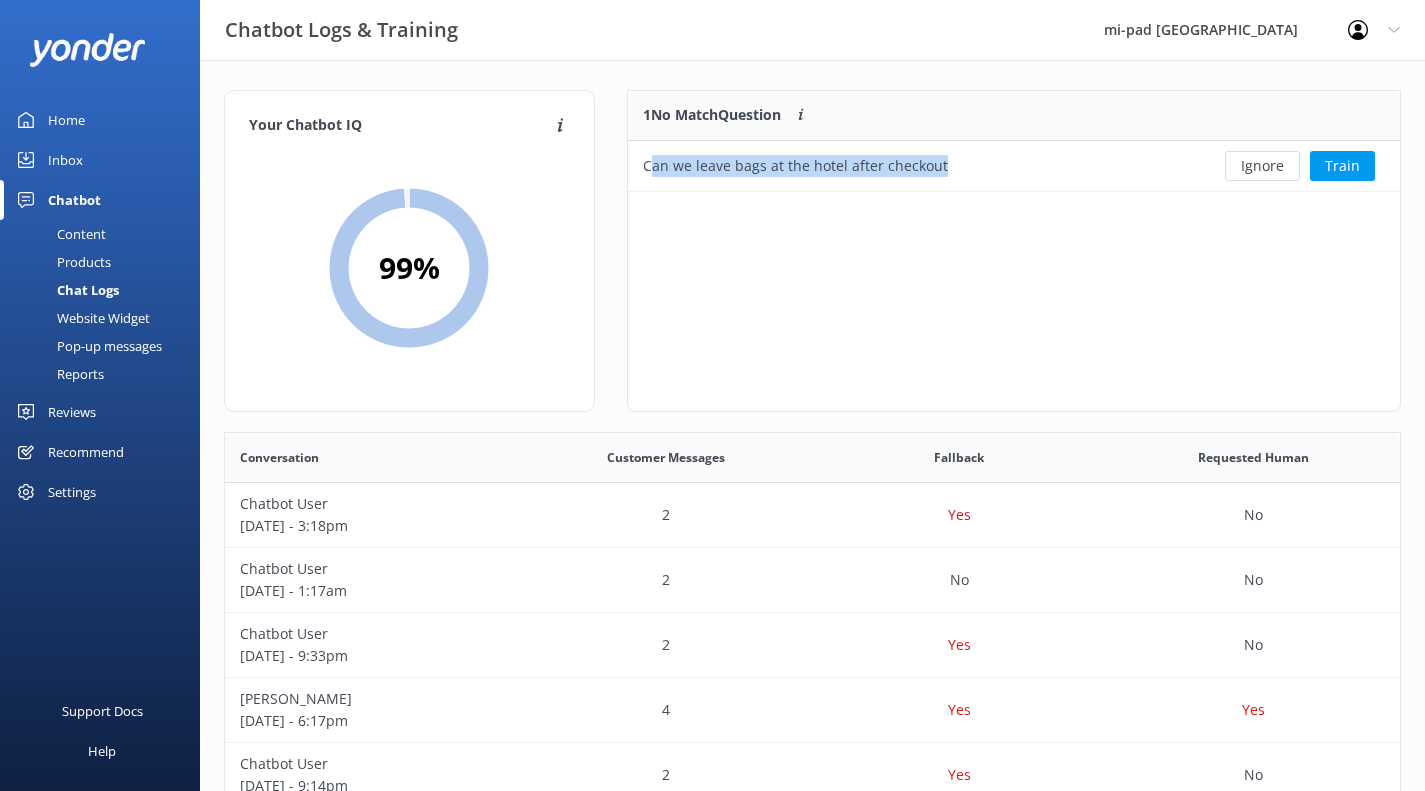 drag, startPoint x: 949, startPoint y: 172, endPoint x: 650, endPoint y: 177, distance: 299.0418 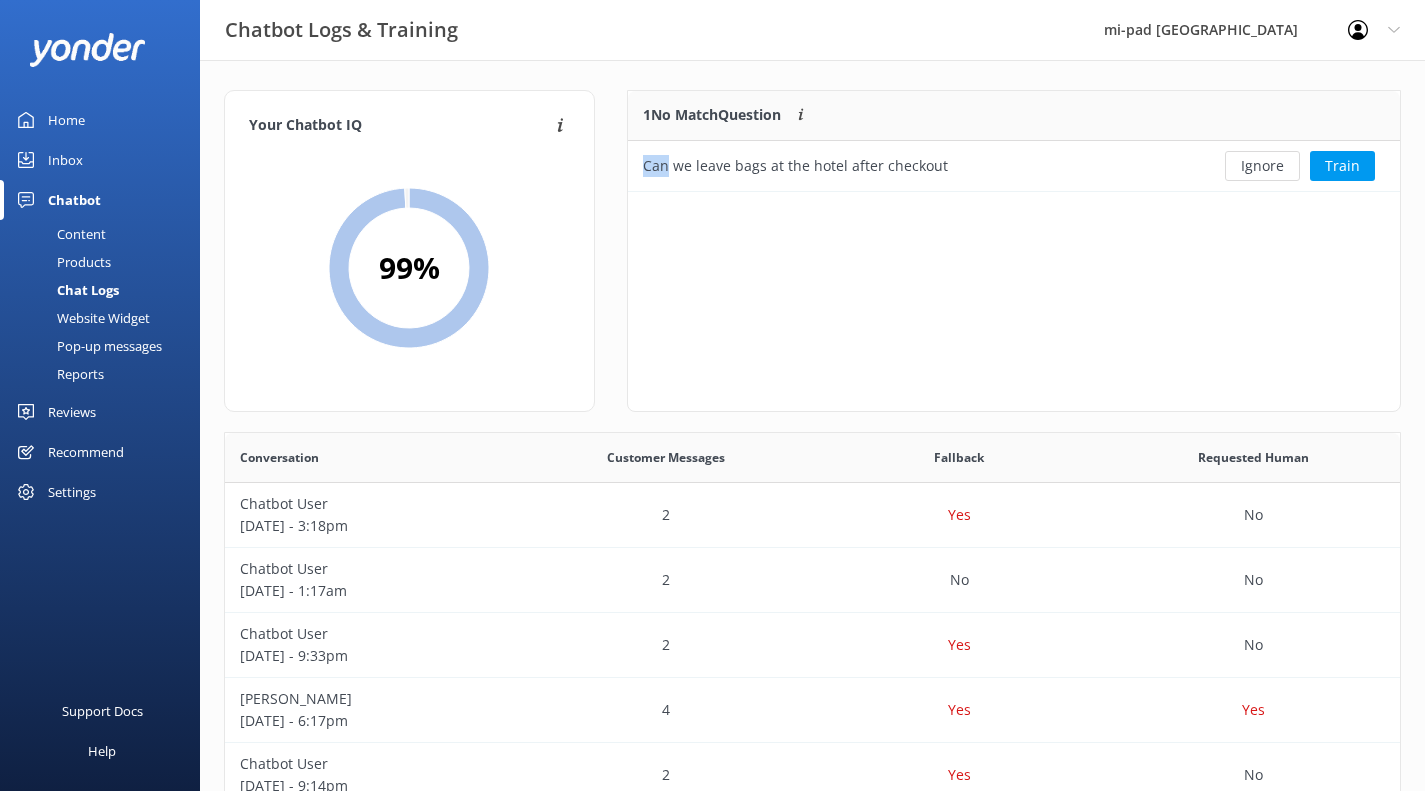 click on "Can we leave bags at the hotel after checkout" at bounding box center (795, 166) 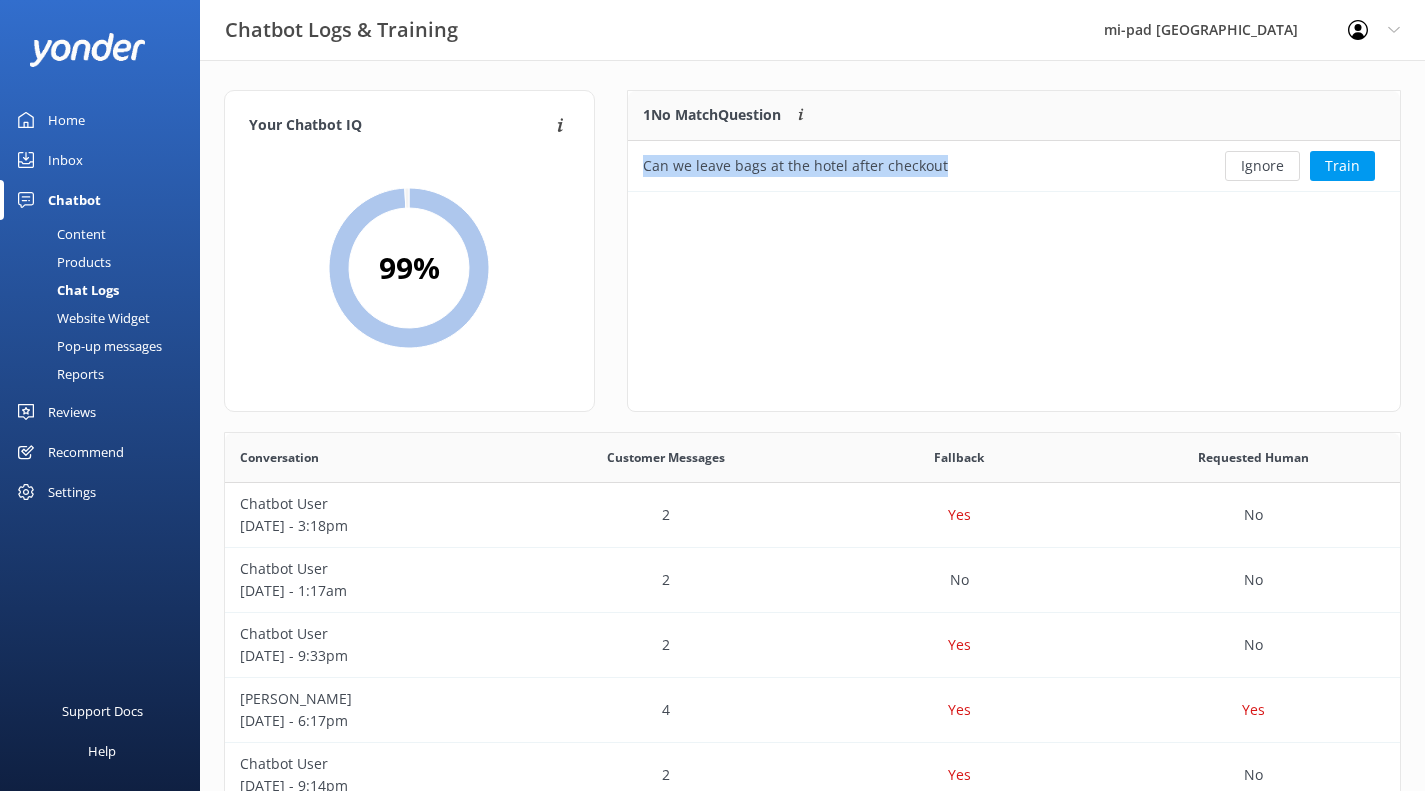 click on "Can we leave bags at the hotel after checkout" at bounding box center (795, 166) 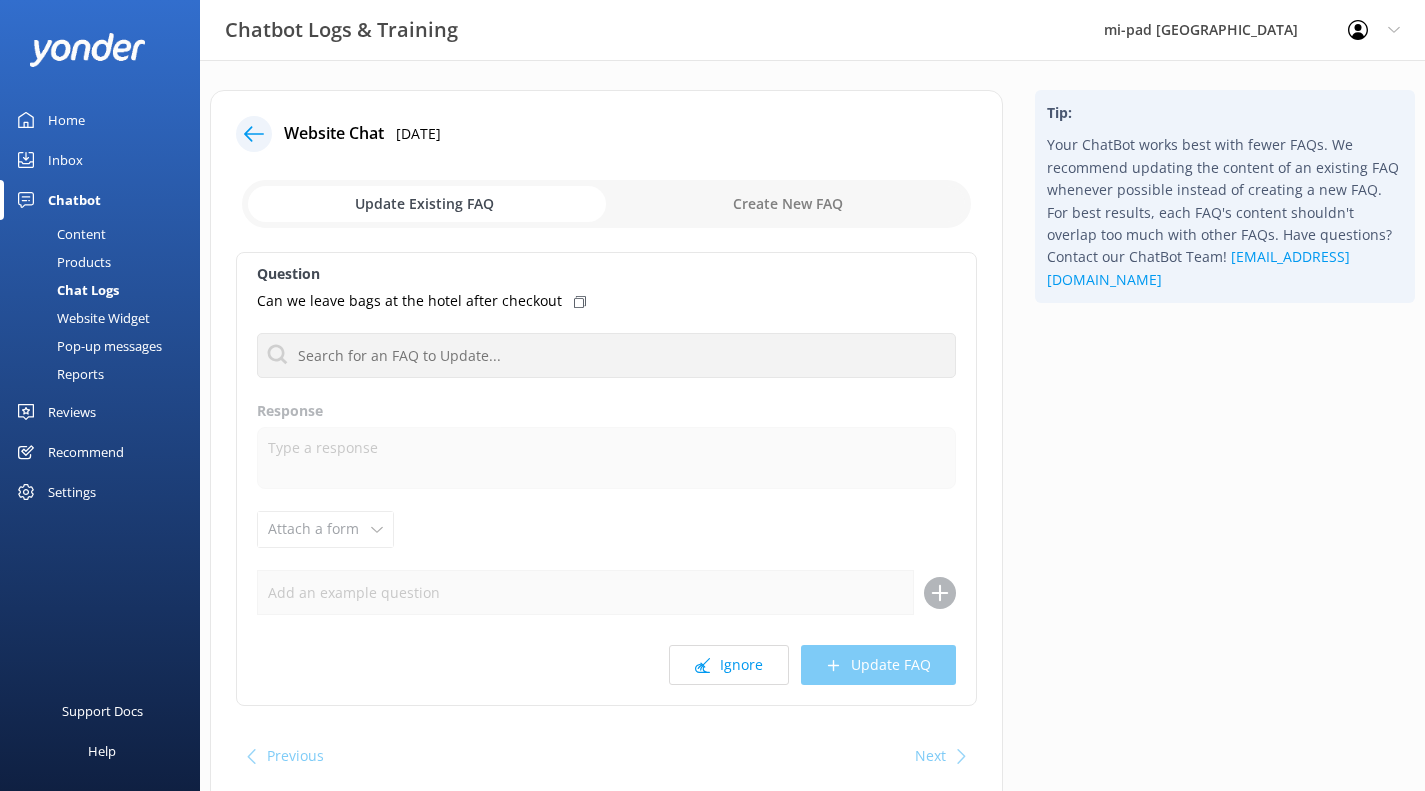 click at bounding box center (606, 204) 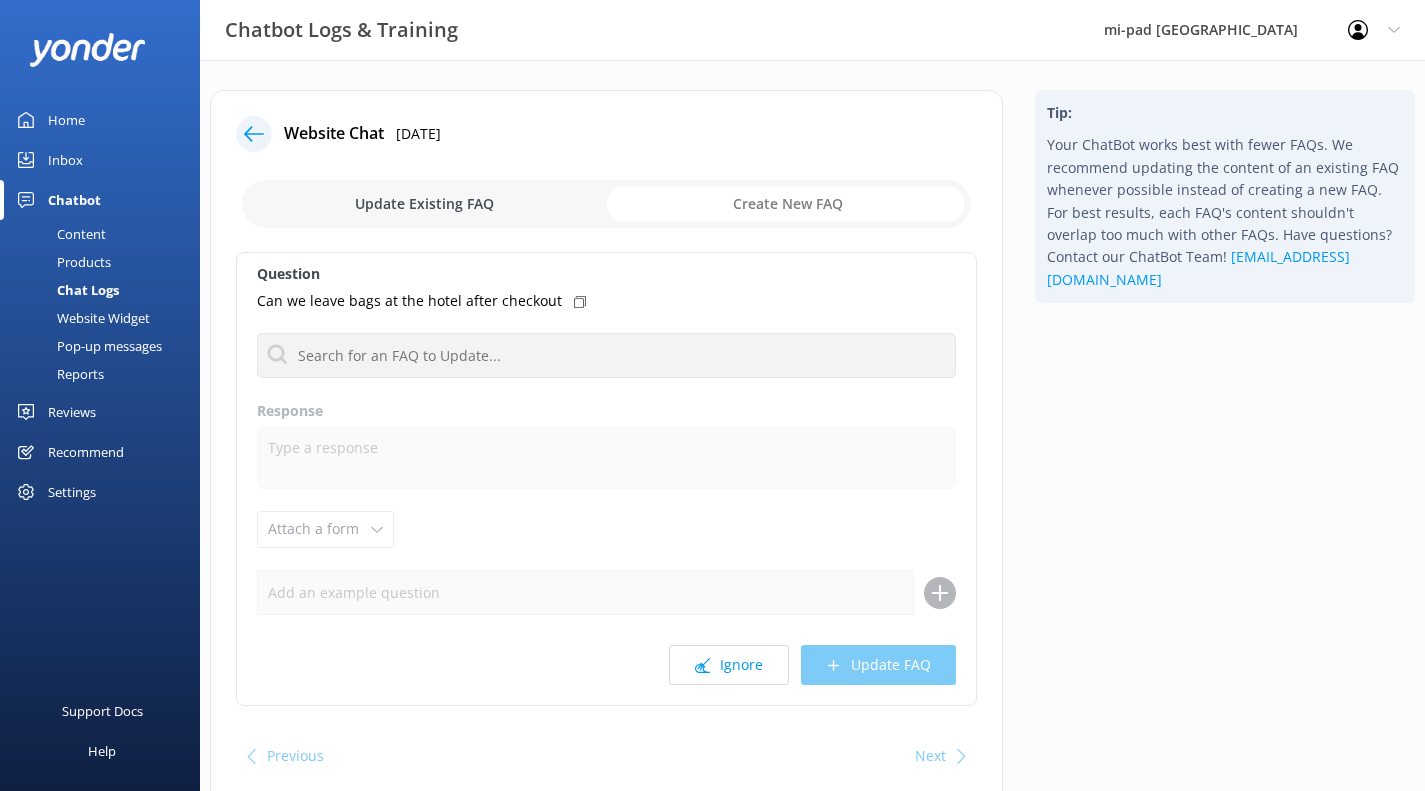checkbox on "true" 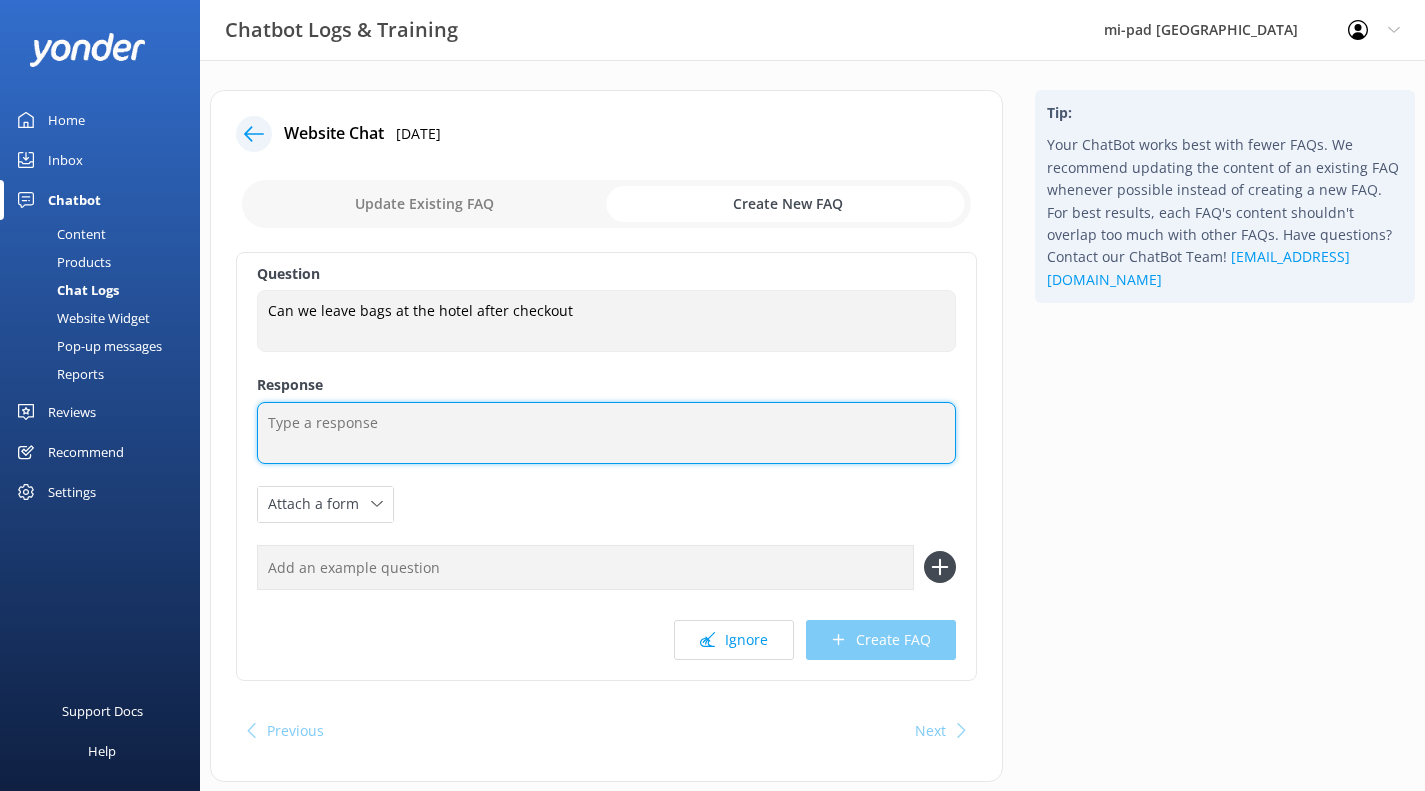 click at bounding box center [606, 433] 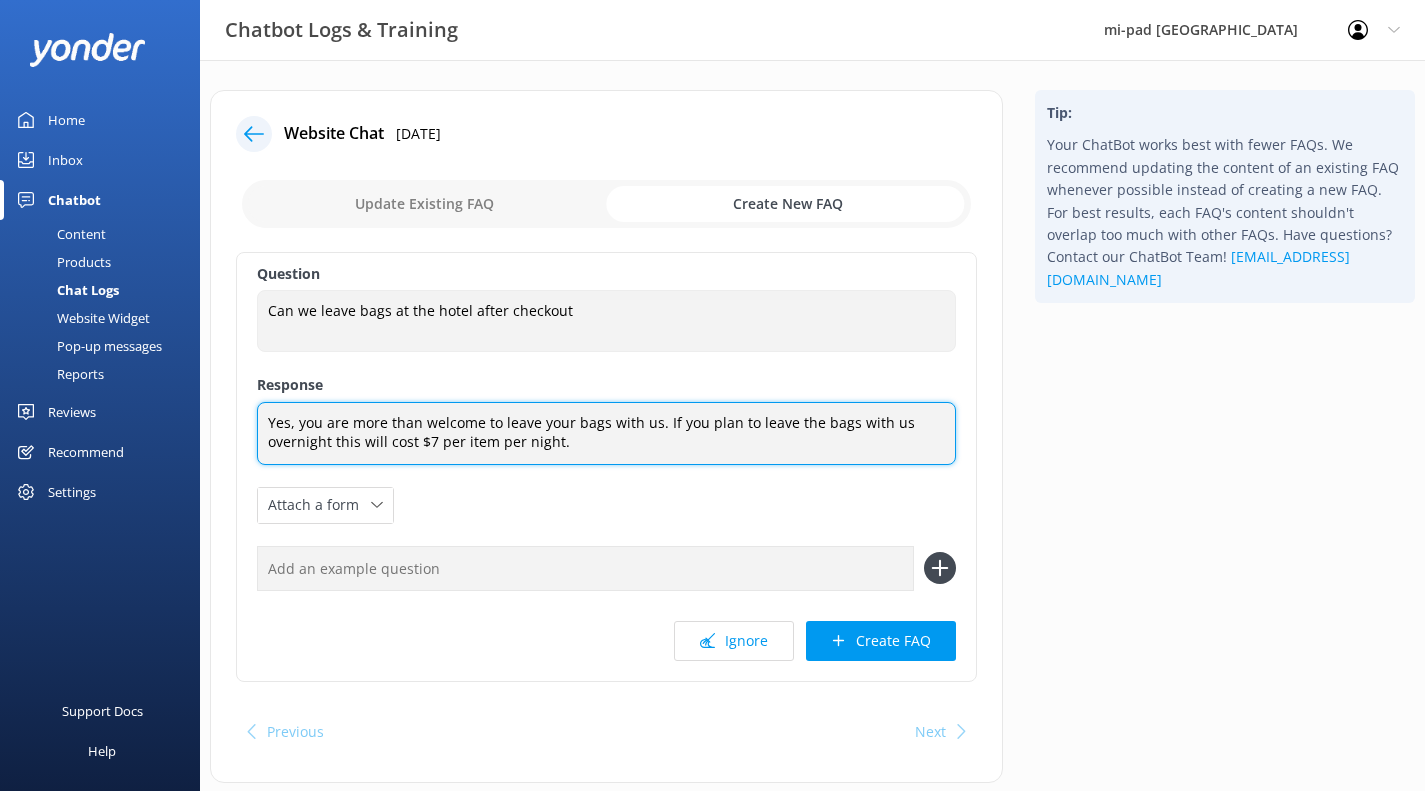 type on "Yes, you are more than welcome to leave your bags with us. If you plan to leave the bags with us overnight this will cost $7 per item per night." 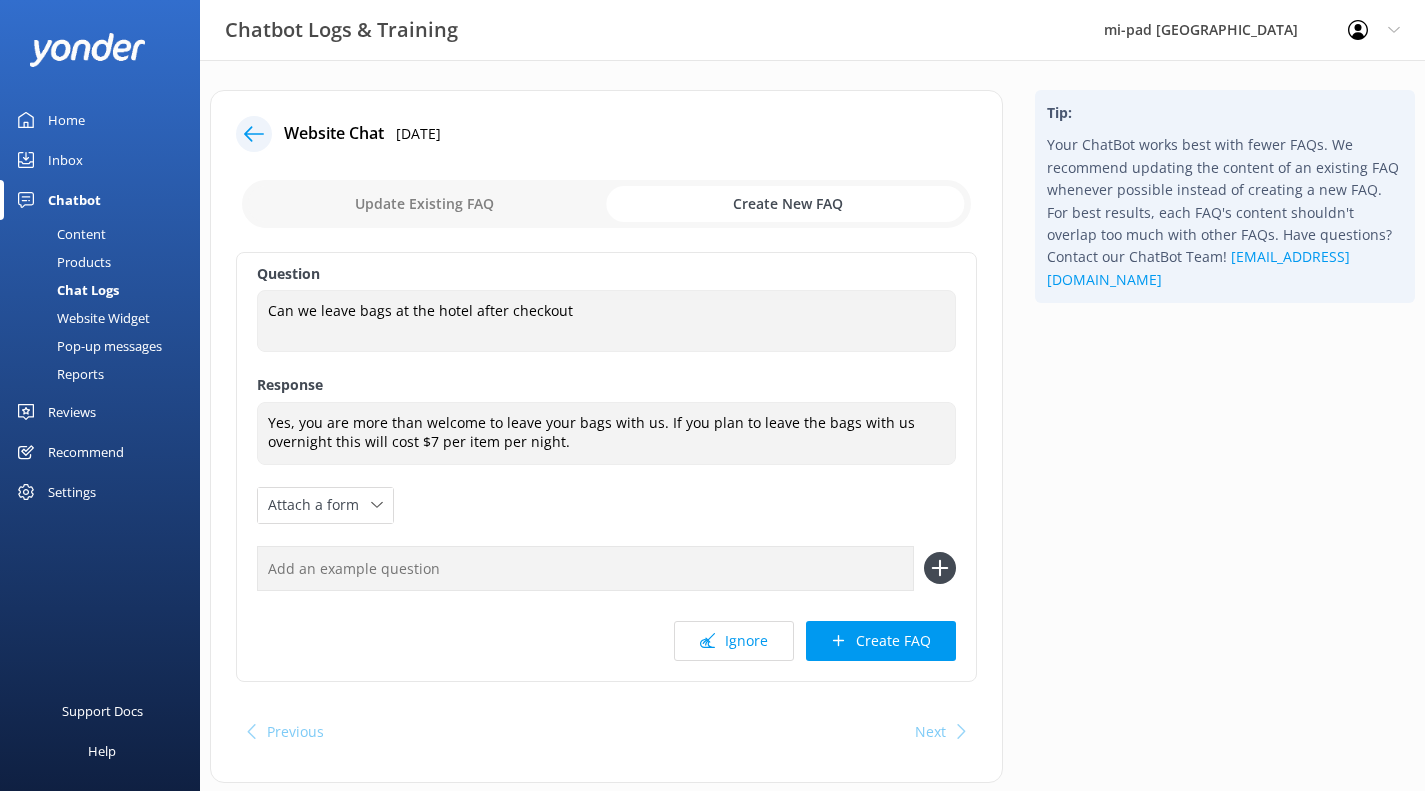 click on "Create FAQ" at bounding box center [881, 641] 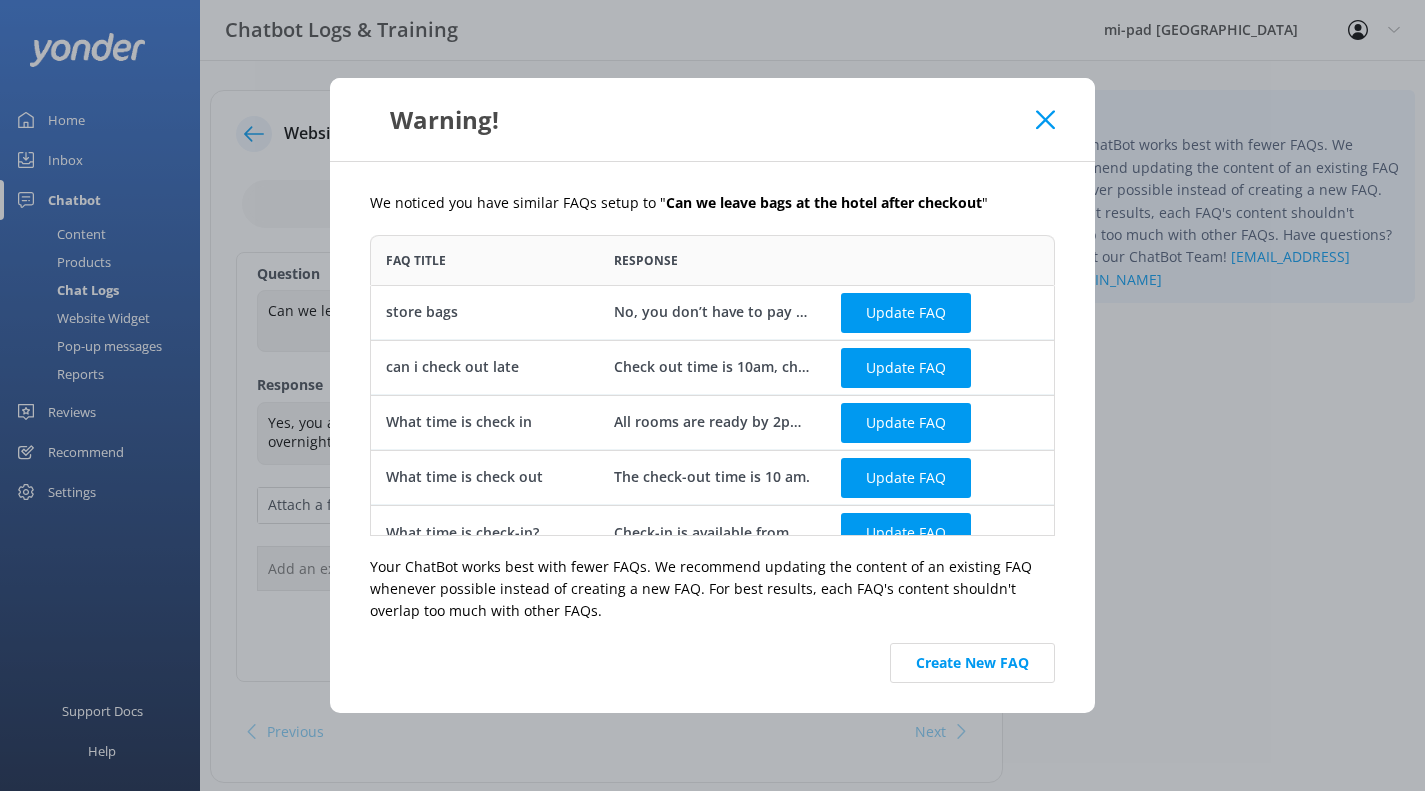 scroll, scrollTop: 16, scrollLeft: 16, axis: both 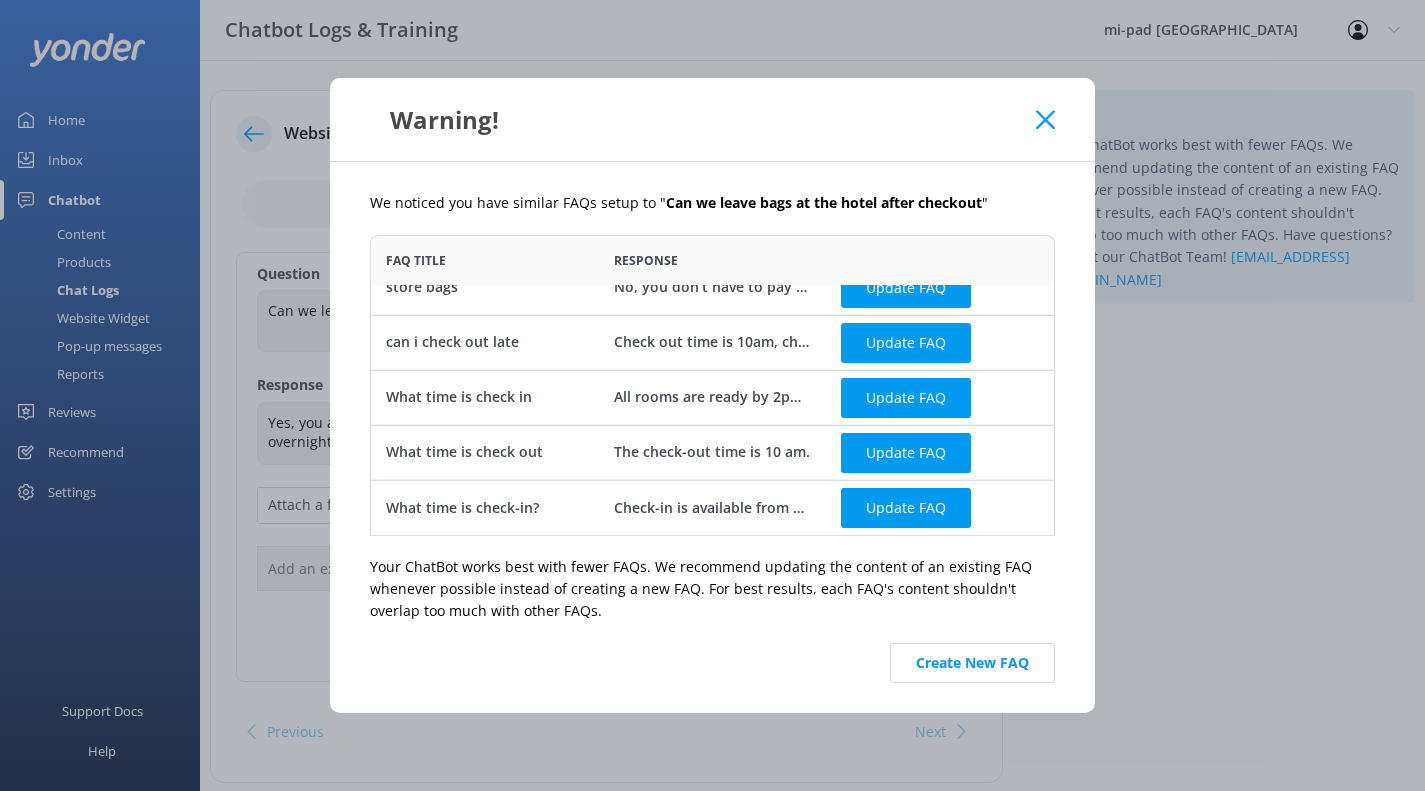 click on "Create New FAQ" at bounding box center [972, 663] 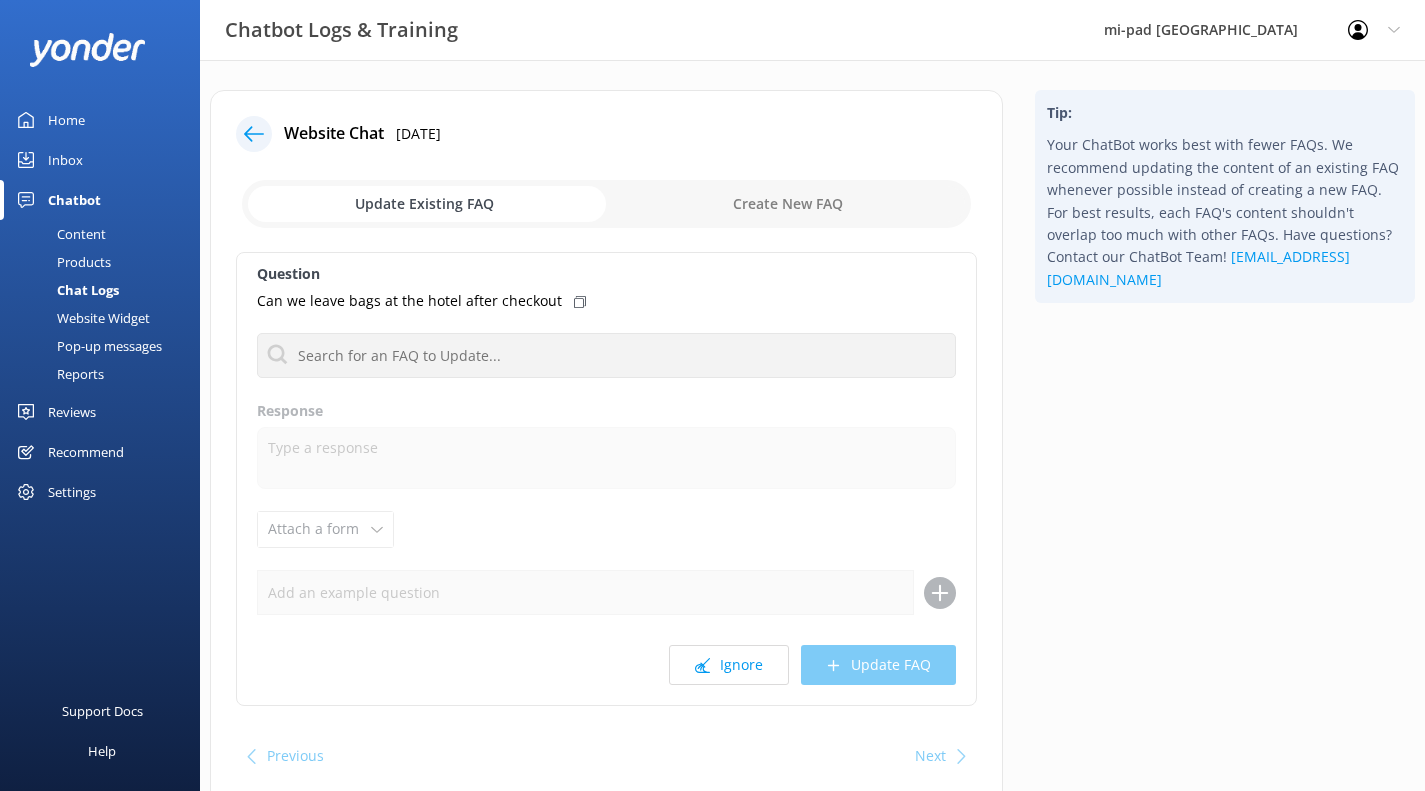click on "Home" at bounding box center [66, 120] 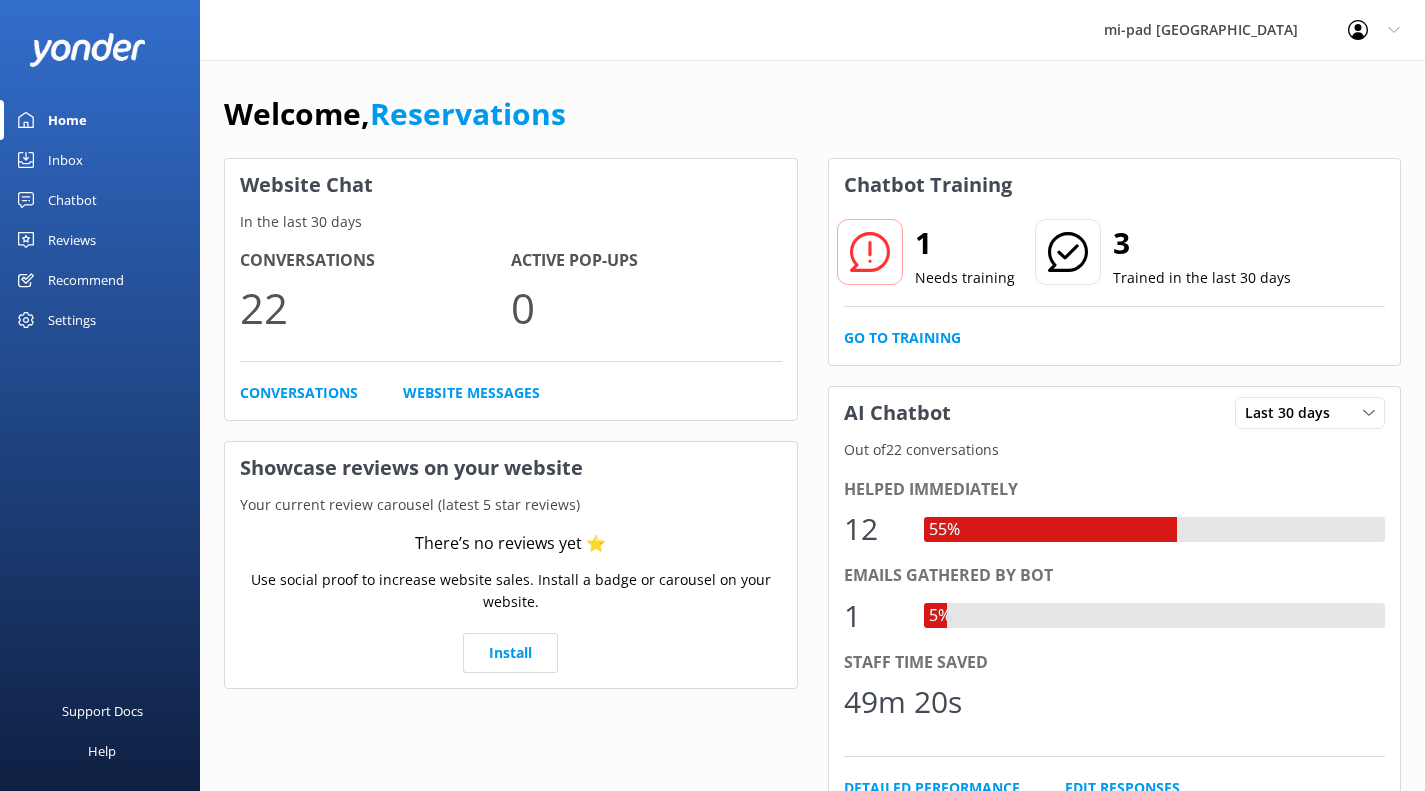 click on "Chatbot" at bounding box center [72, 200] 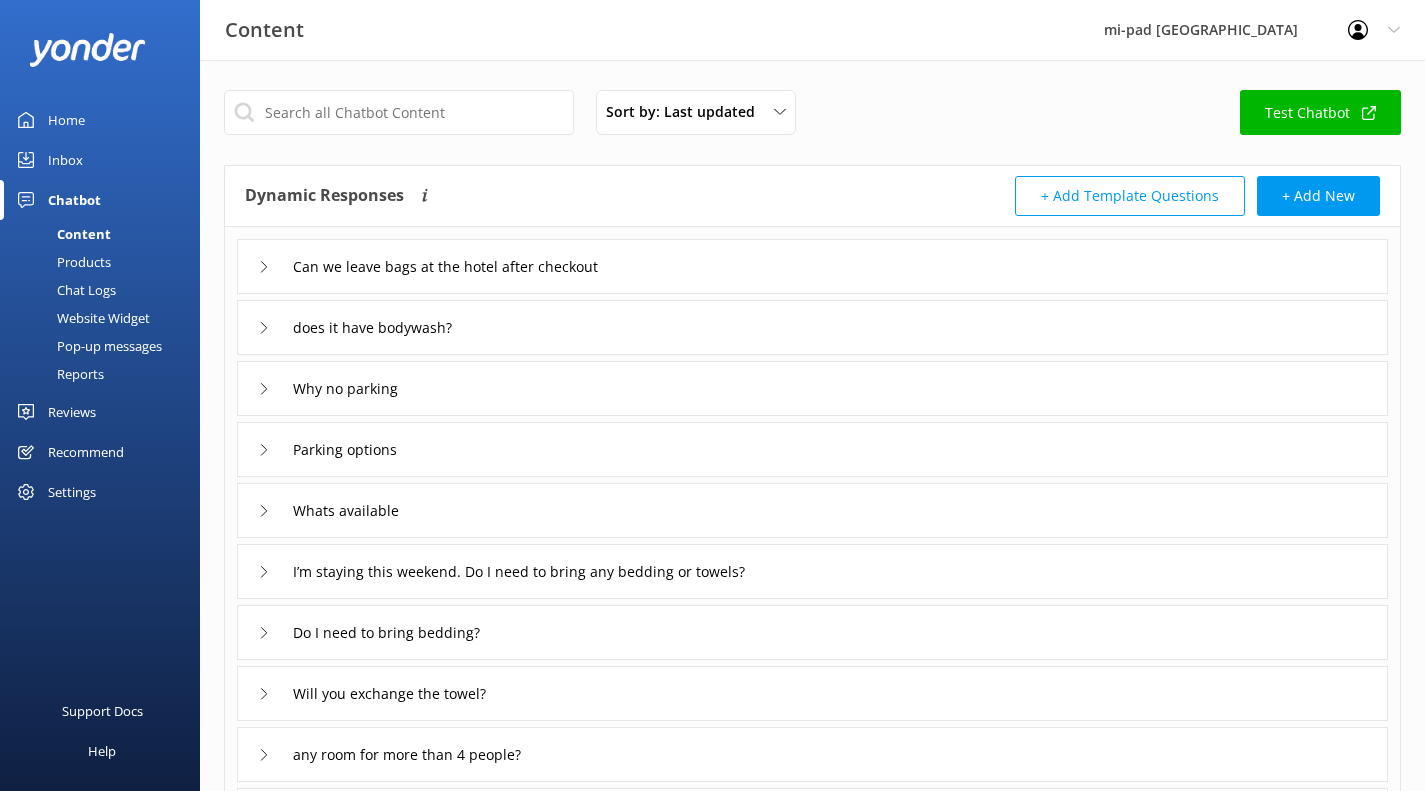 click on "Chat Logs" at bounding box center (64, 290) 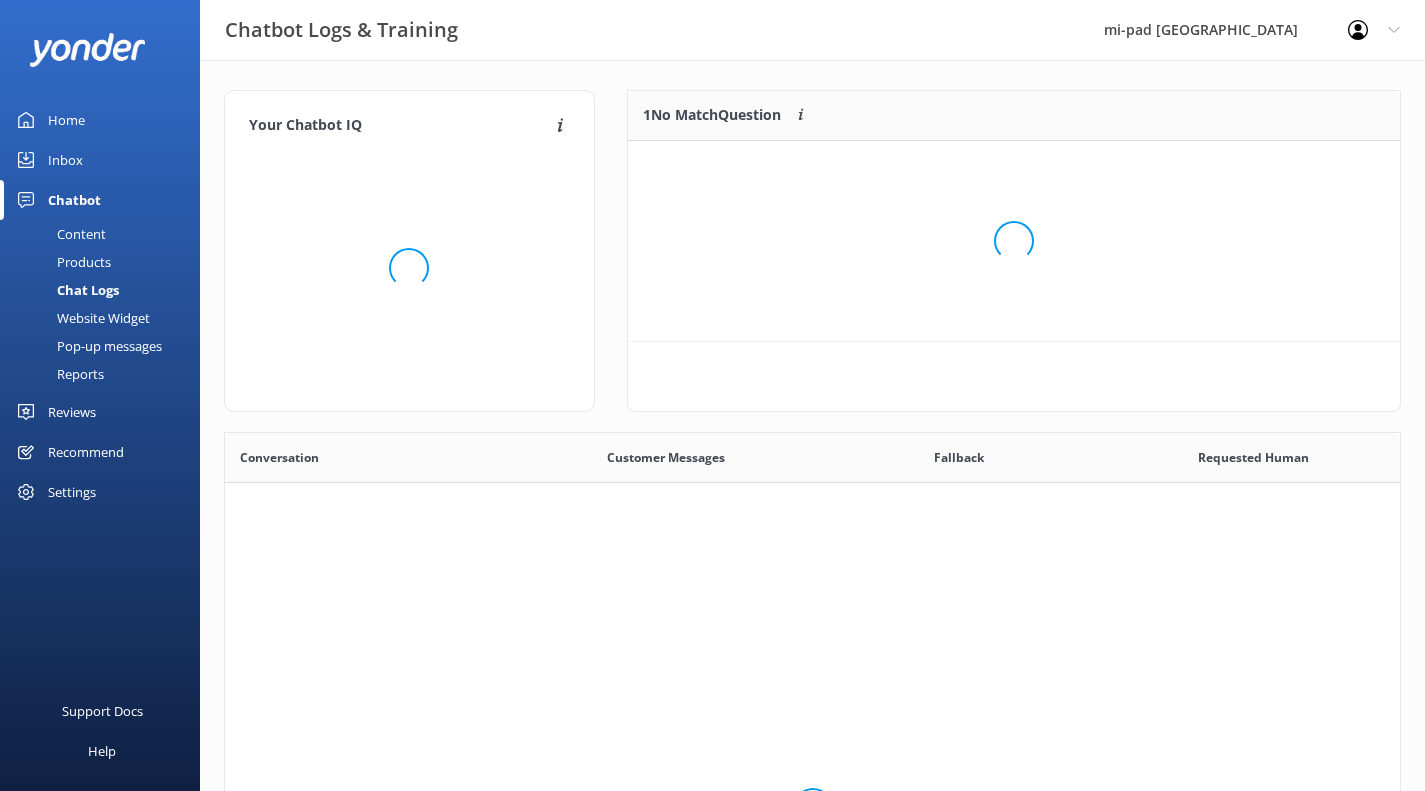 scroll, scrollTop: 16, scrollLeft: 16, axis: both 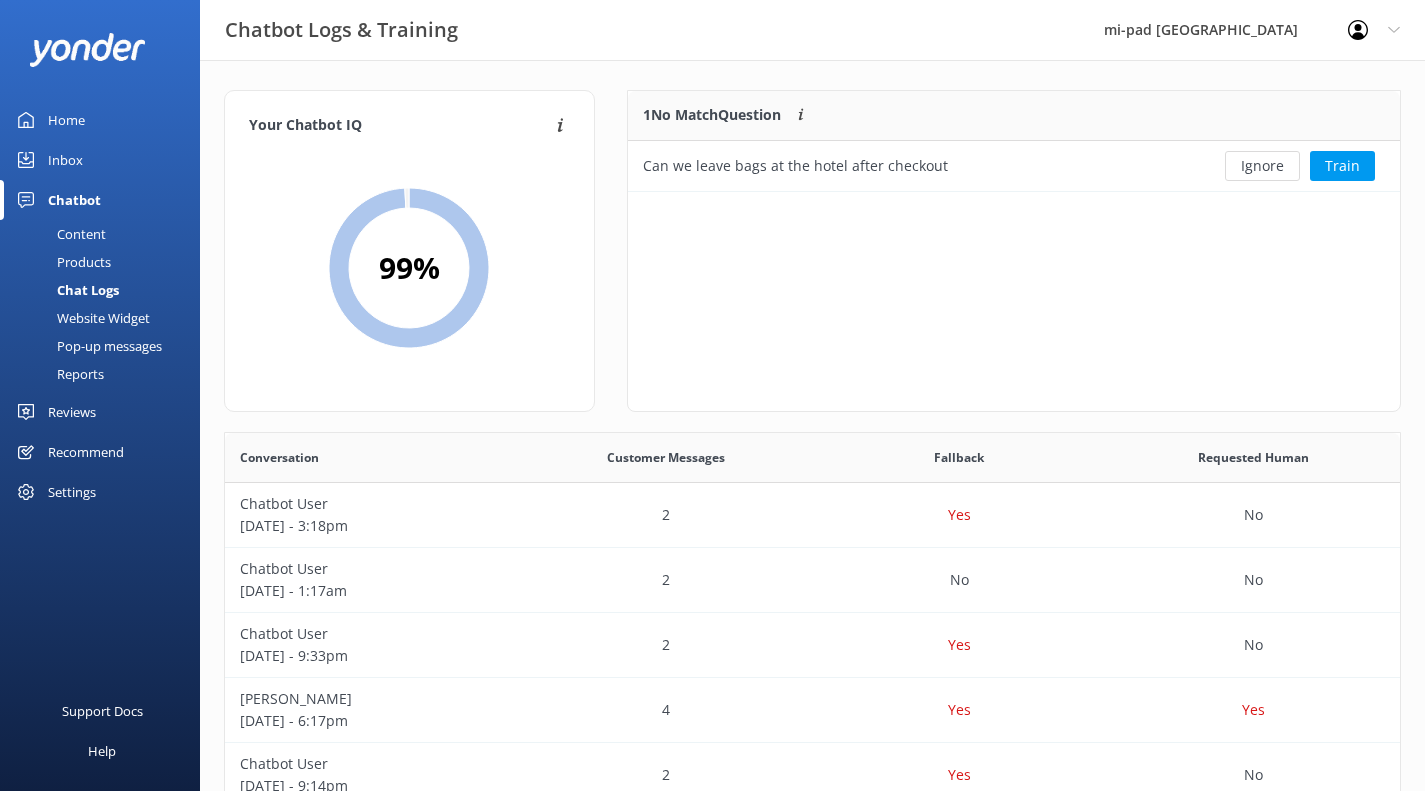 click on "Train" at bounding box center [1342, 166] 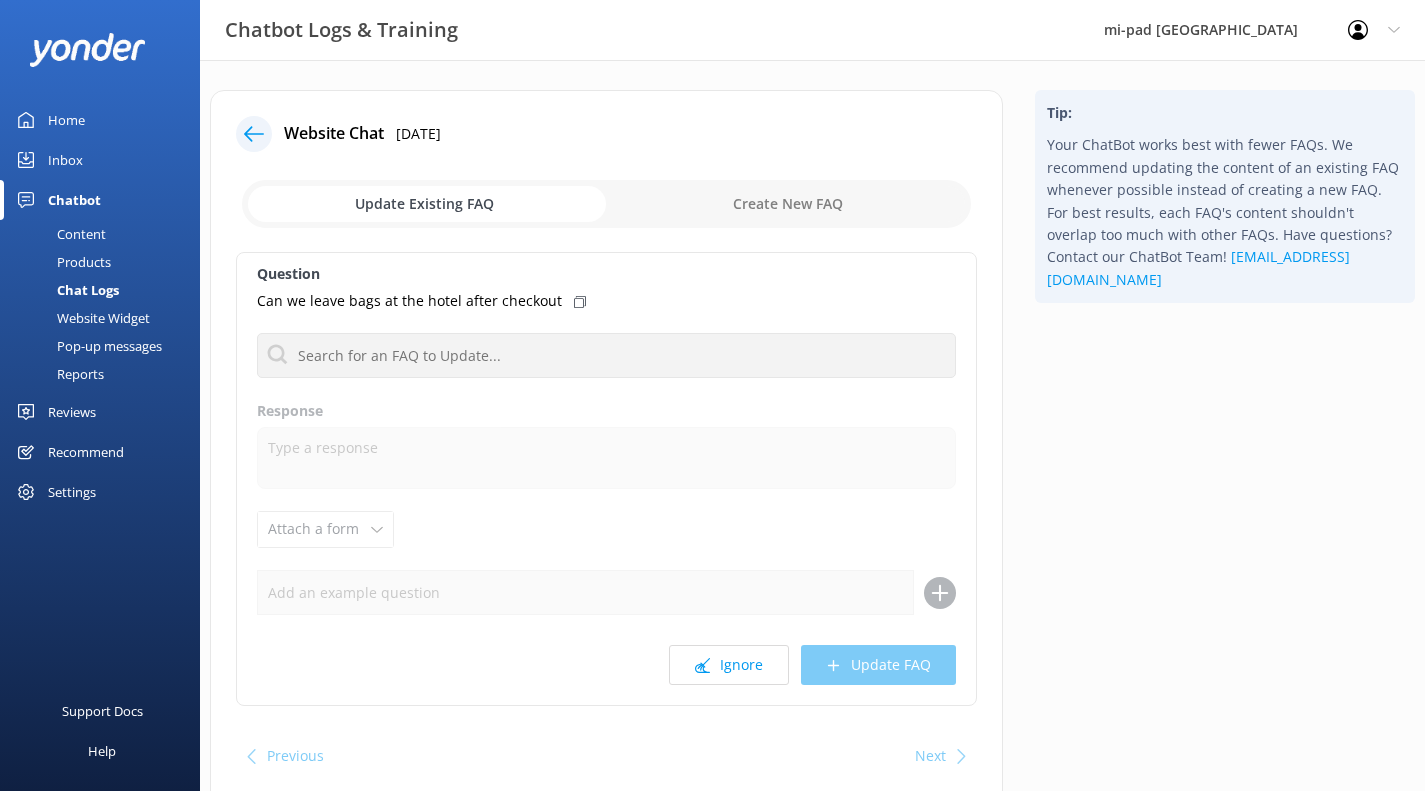 click at bounding box center (606, 204) 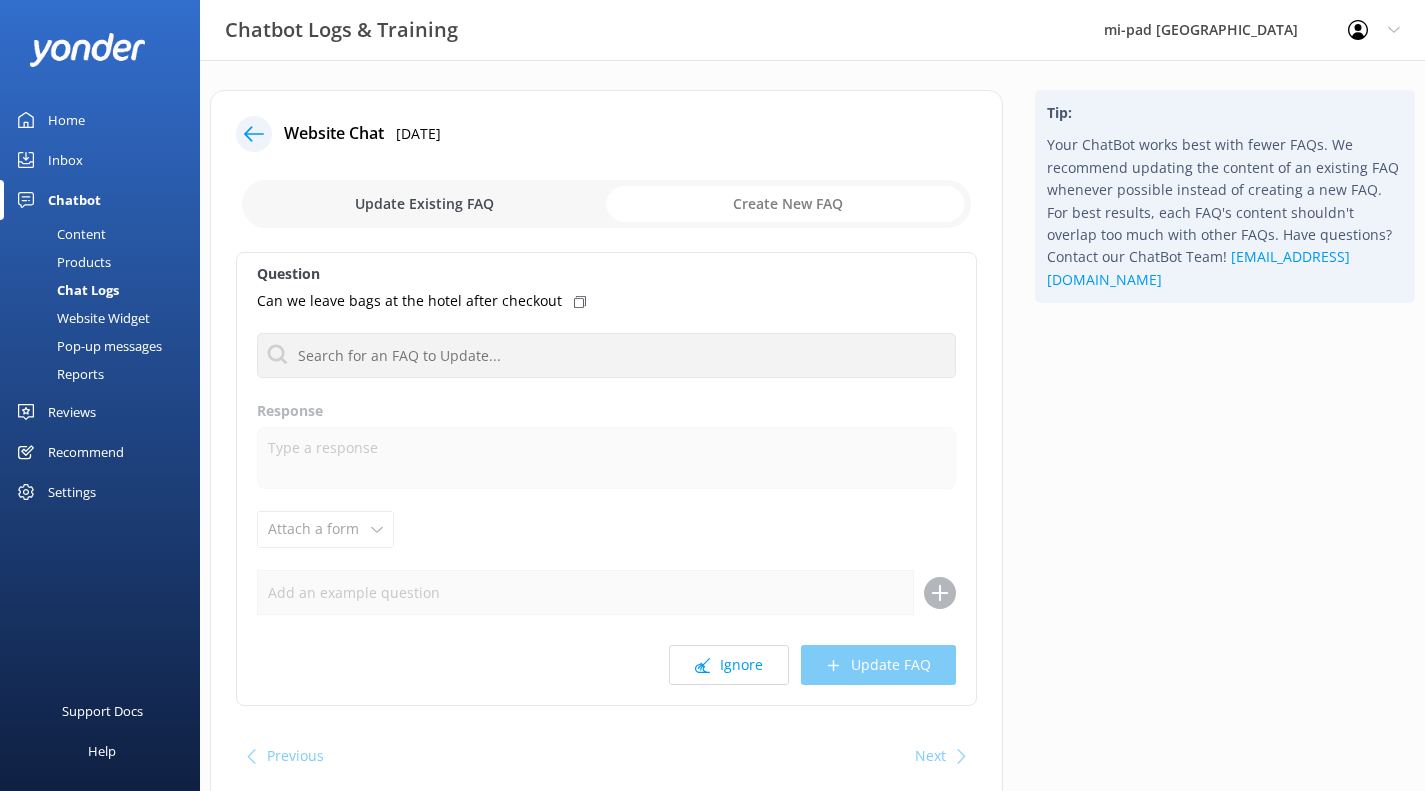 checkbox on "true" 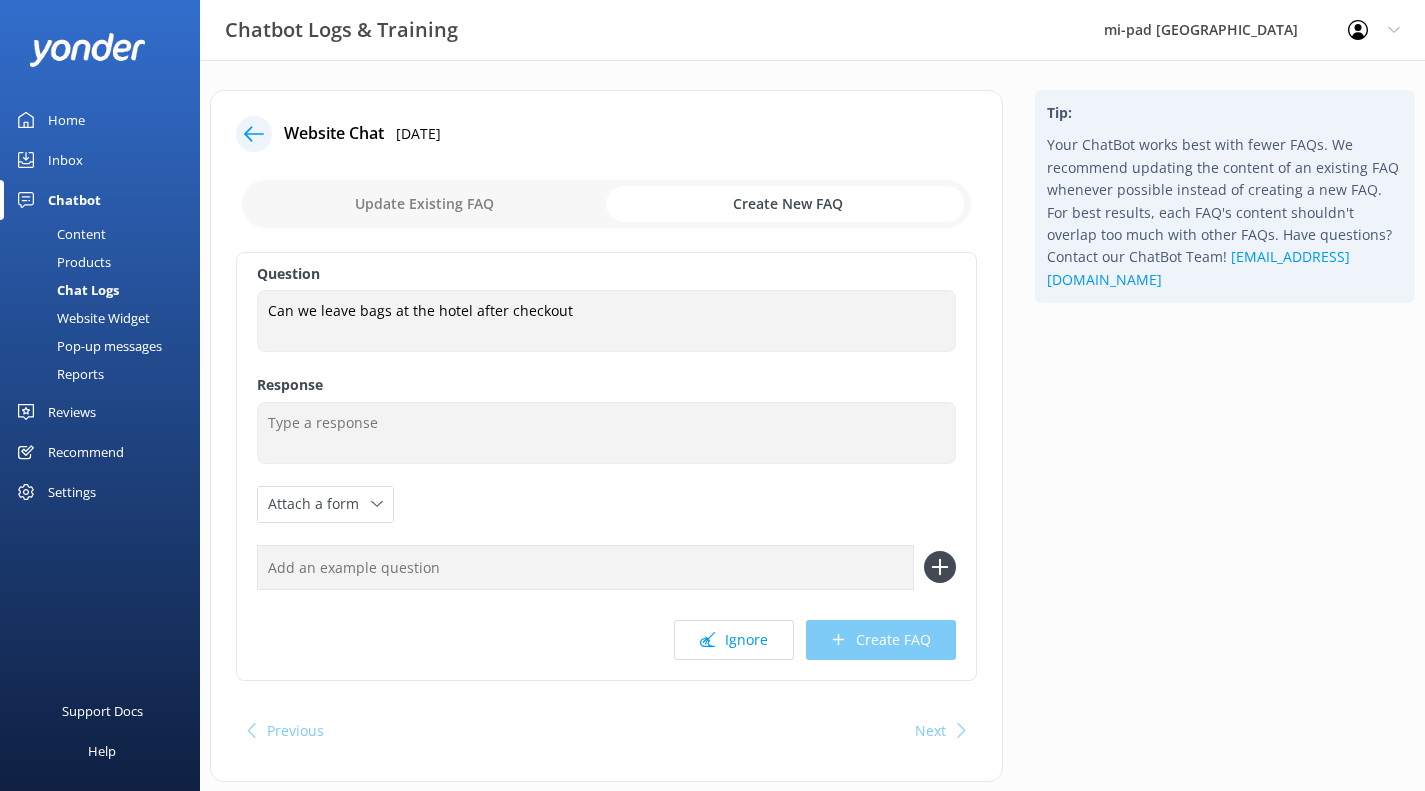 click on "Ignore Create FAQ" at bounding box center (606, 640) 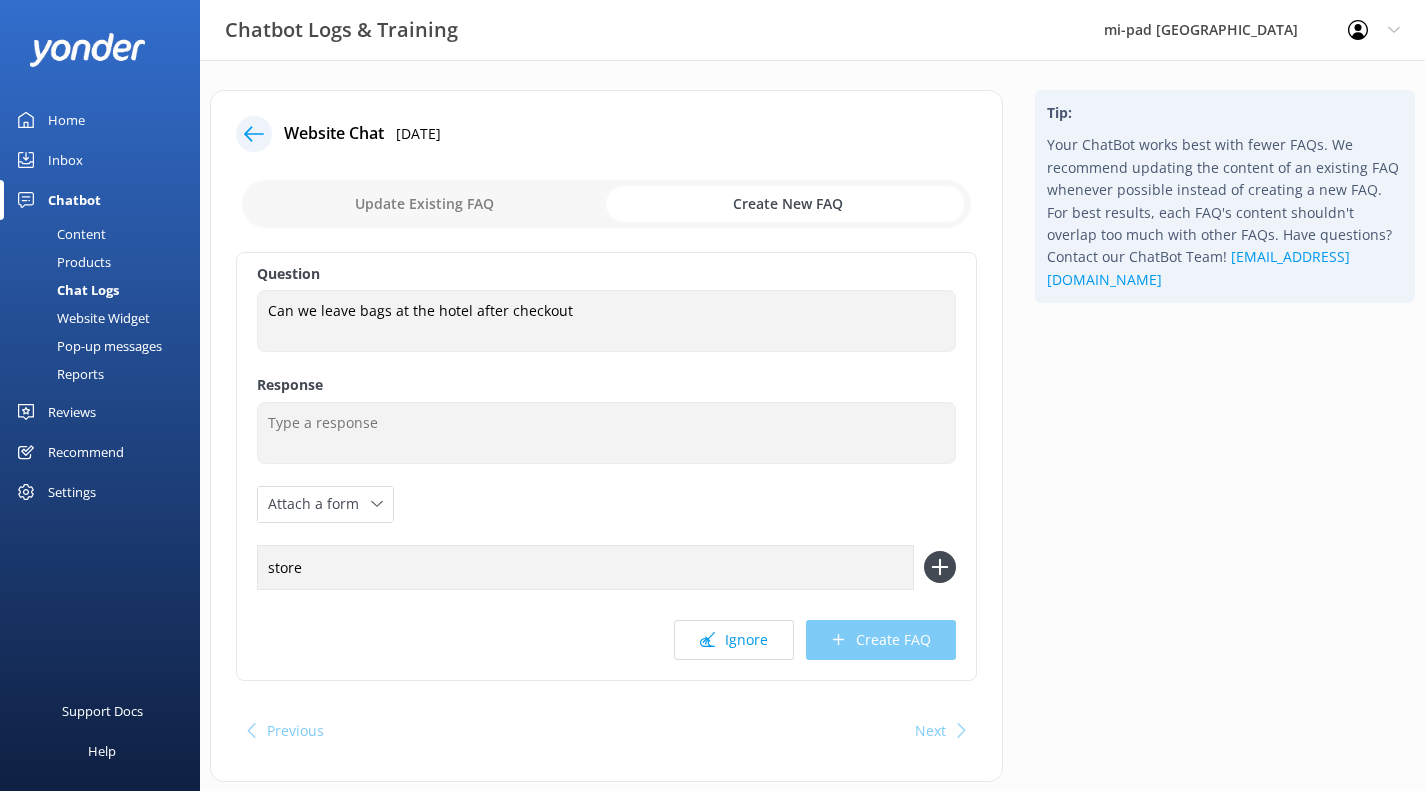 type on "store" 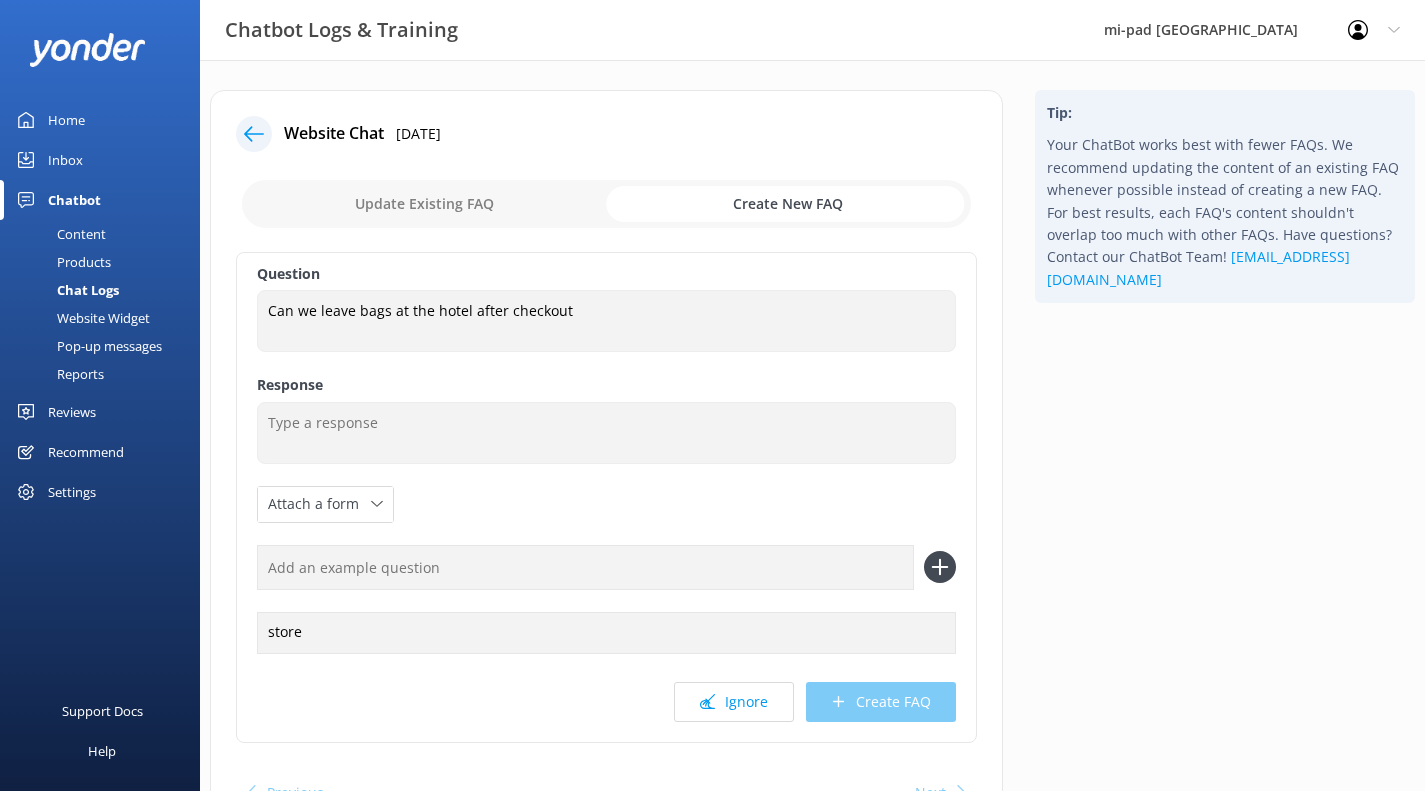 click on "Ignore" at bounding box center [734, 702] 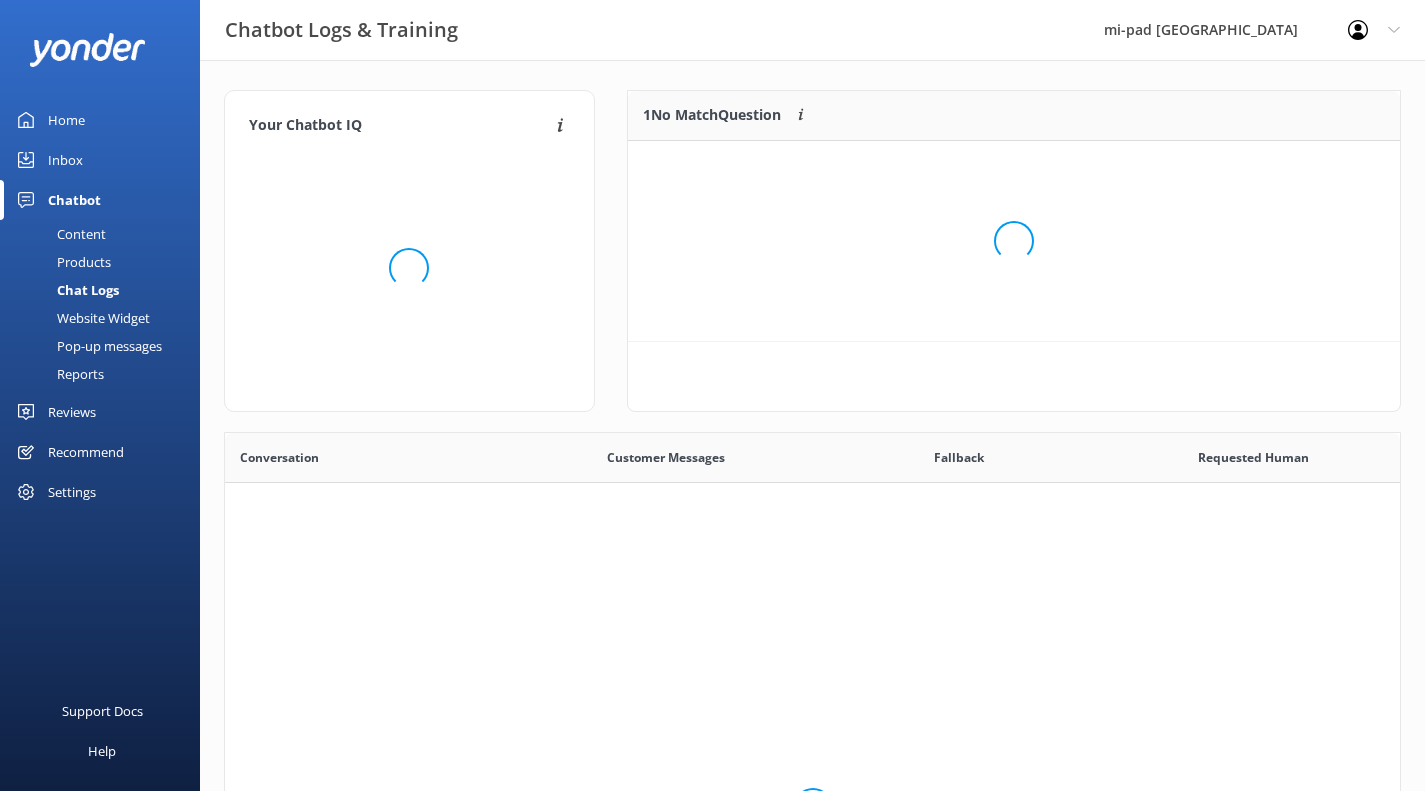 scroll, scrollTop: 16, scrollLeft: 16, axis: both 